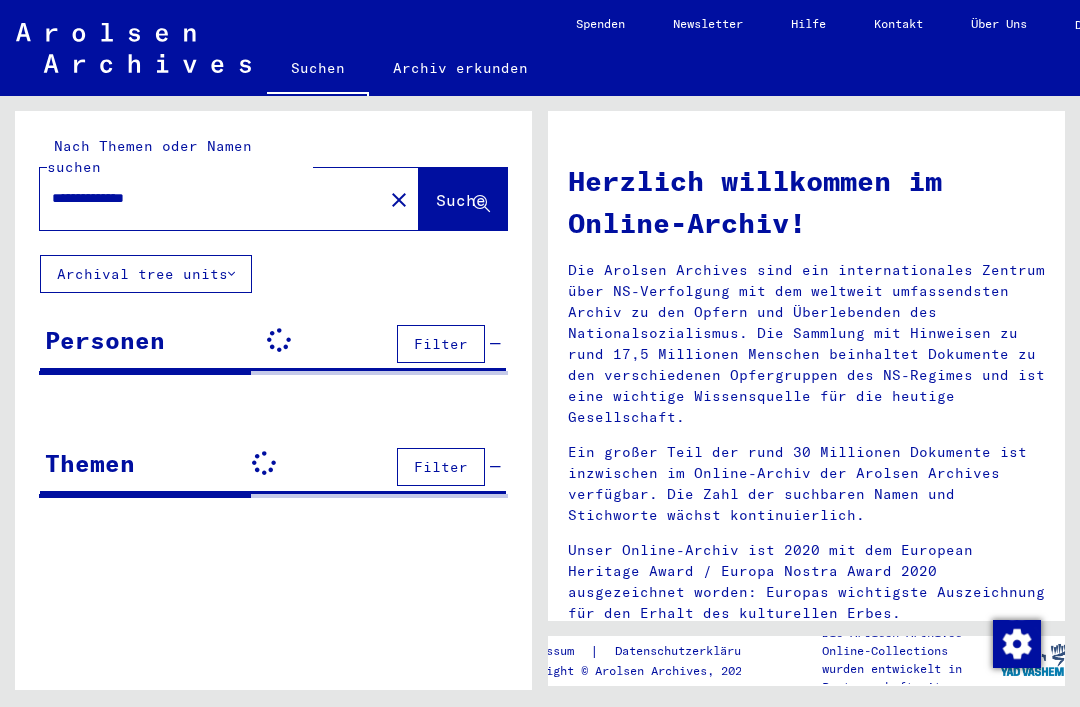 scroll, scrollTop: 0, scrollLeft: 0, axis: both 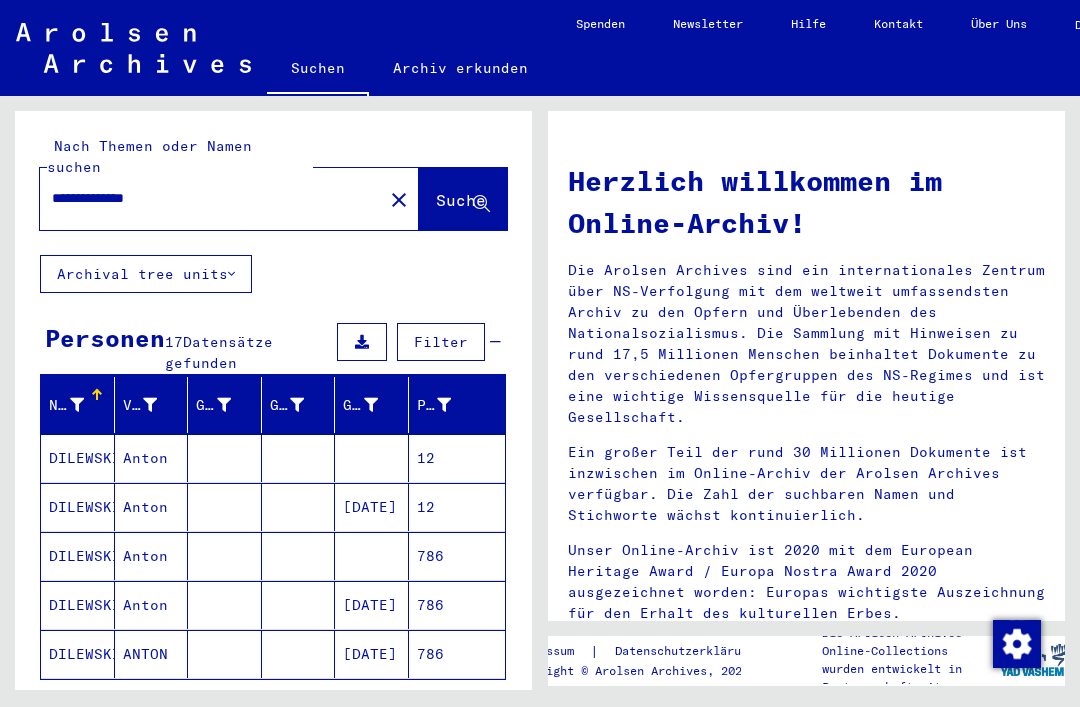 click on "12" at bounding box center (457, 507) 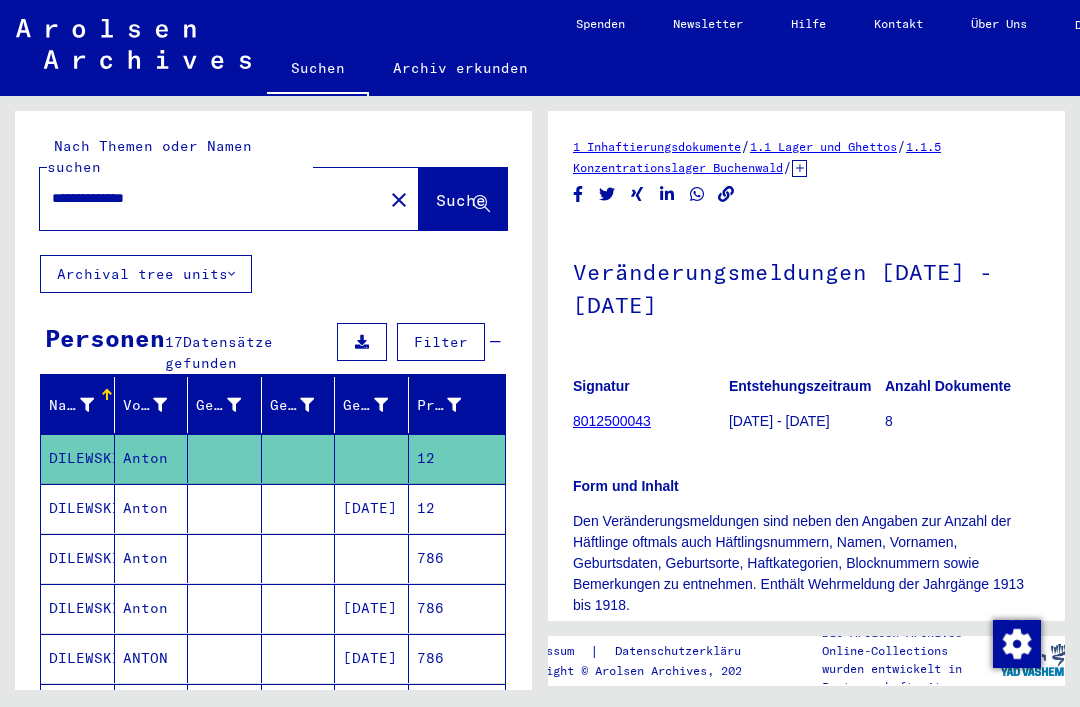 scroll, scrollTop: 0, scrollLeft: 0, axis: both 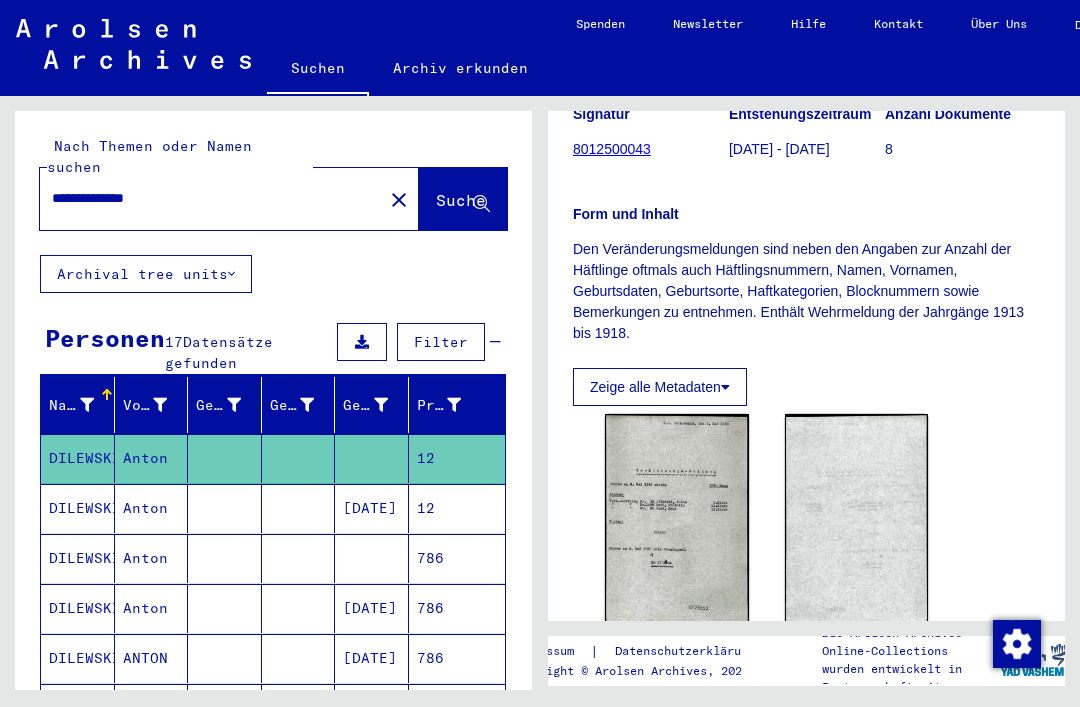 click 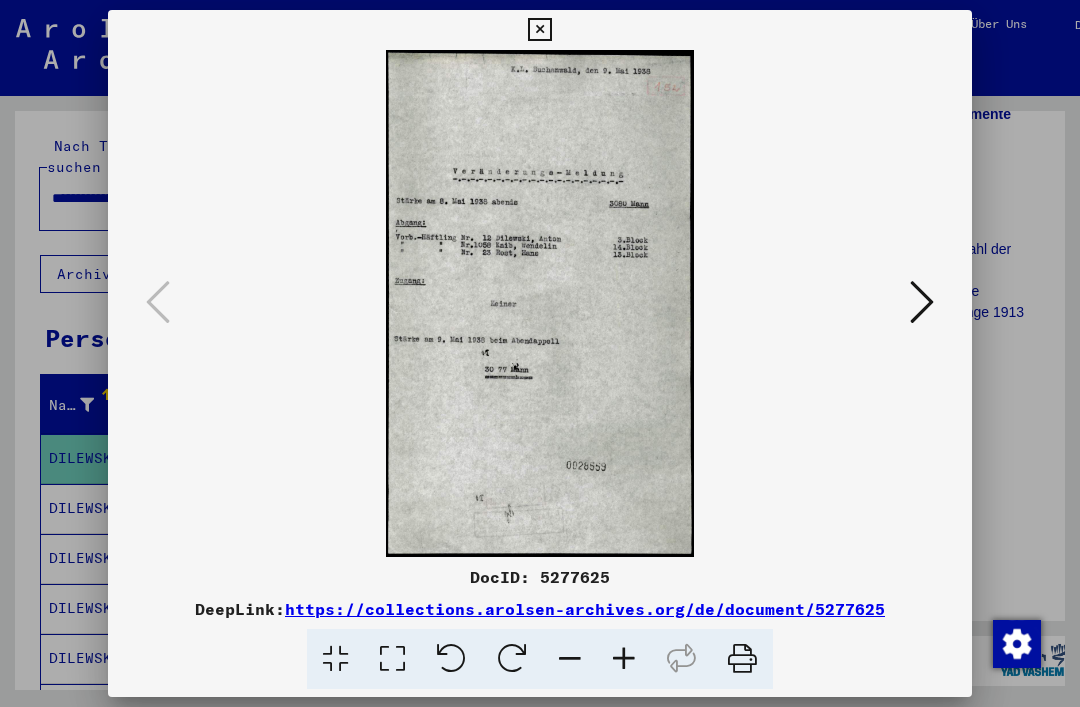 click at bounding box center (539, 30) 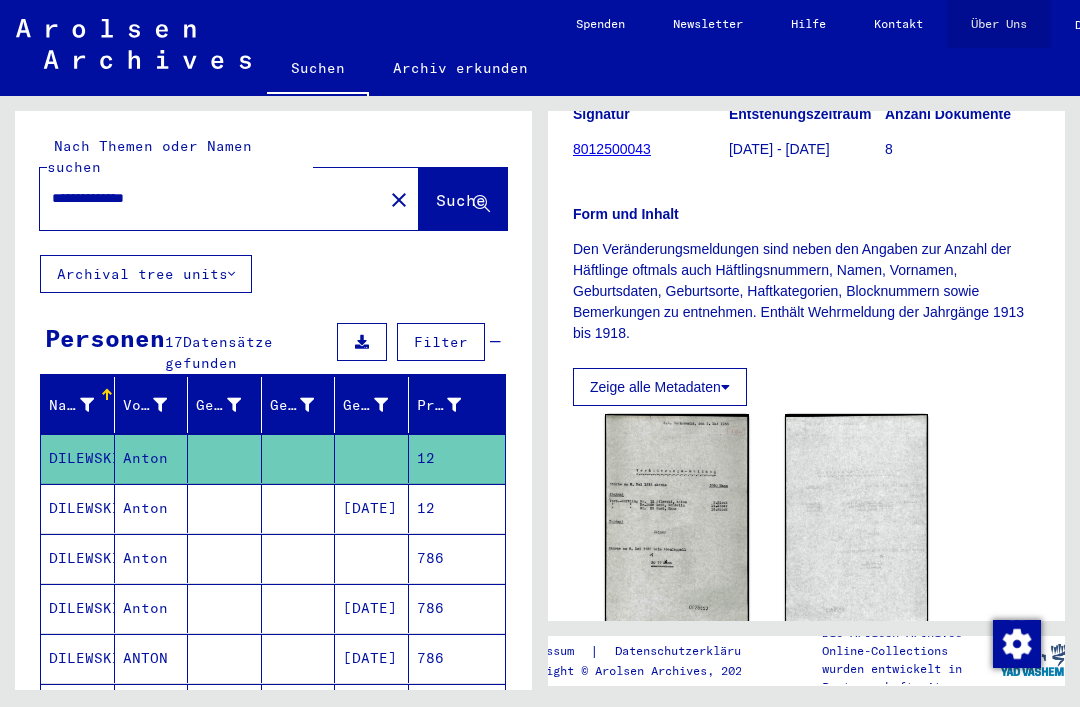 click on "Über Uns" 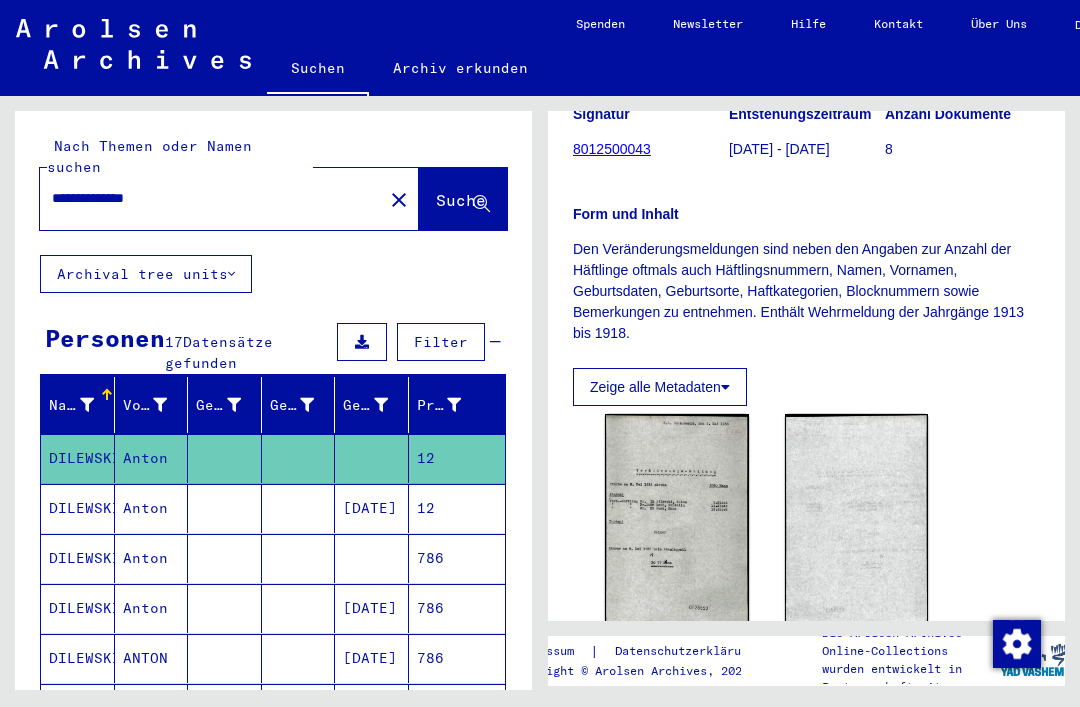 click on "12" at bounding box center (457, 558) 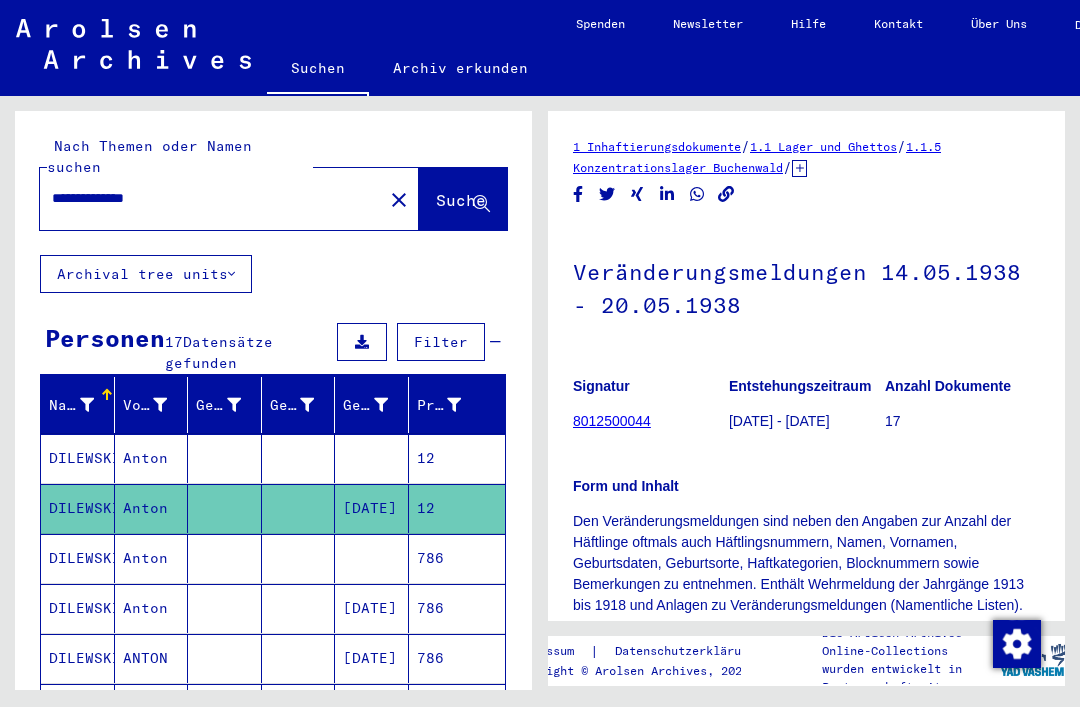 scroll, scrollTop: 0, scrollLeft: 0, axis: both 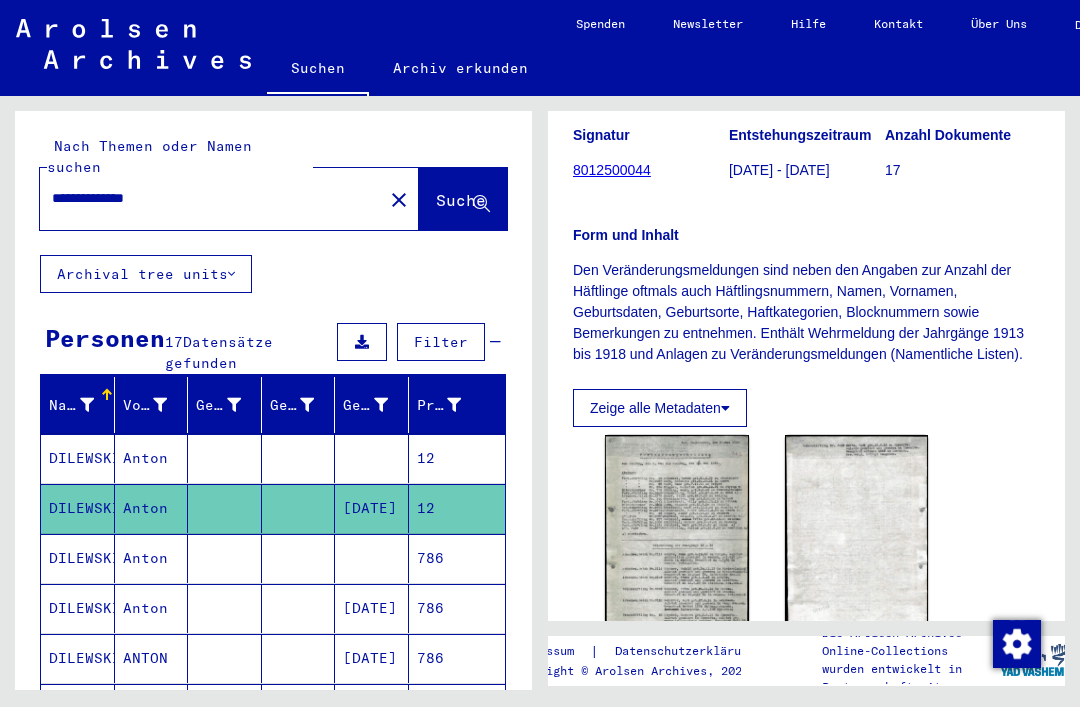 click 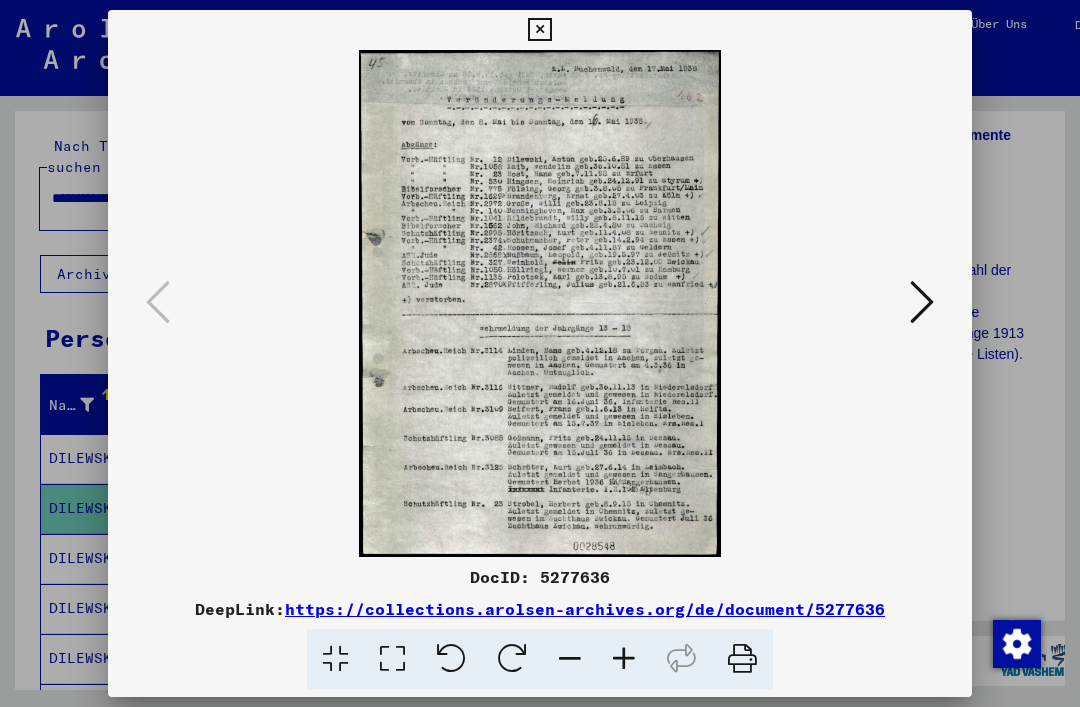 click at bounding box center [922, 302] 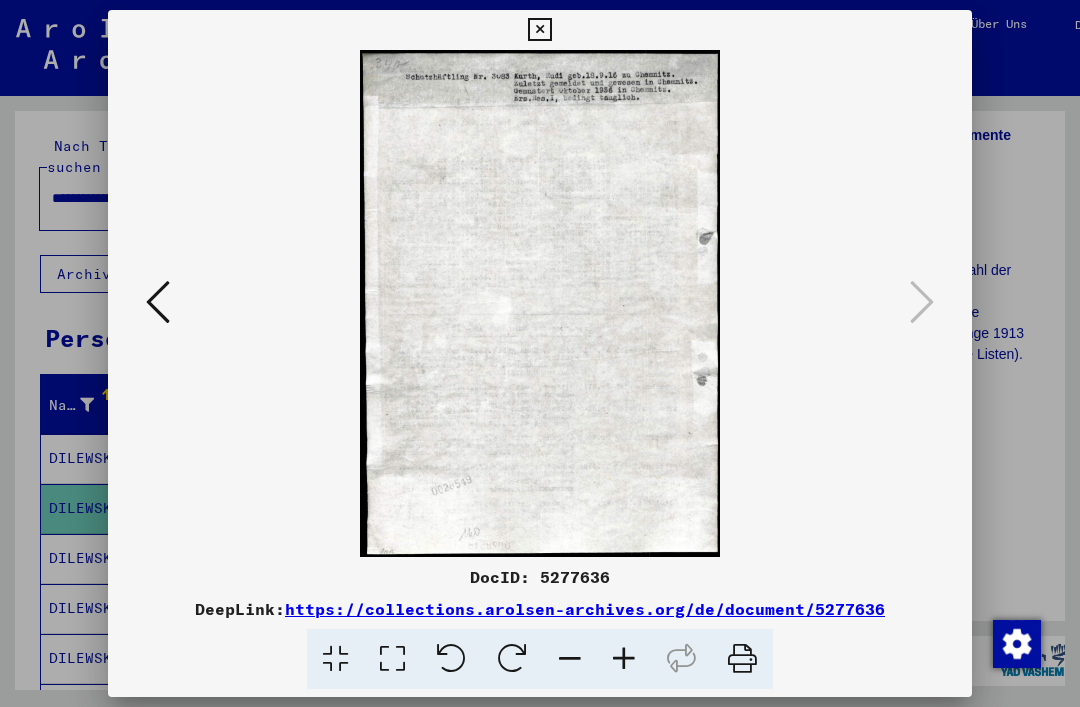 click at bounding box center (539, 30) 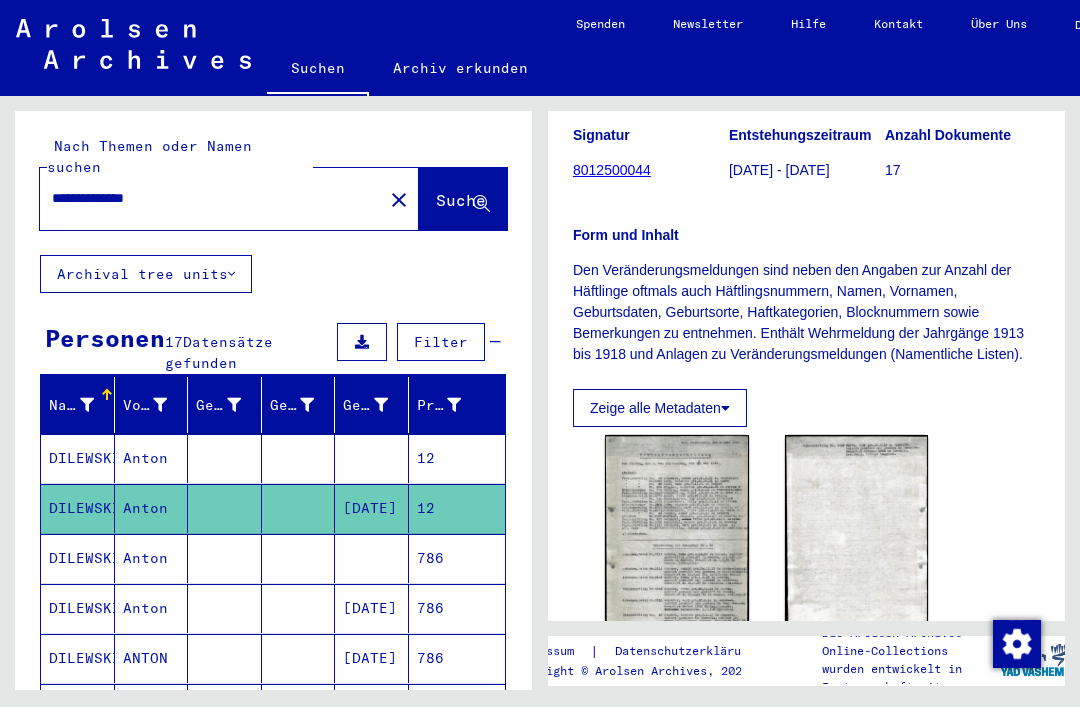 click on "786" at bounding box center [457, 608] 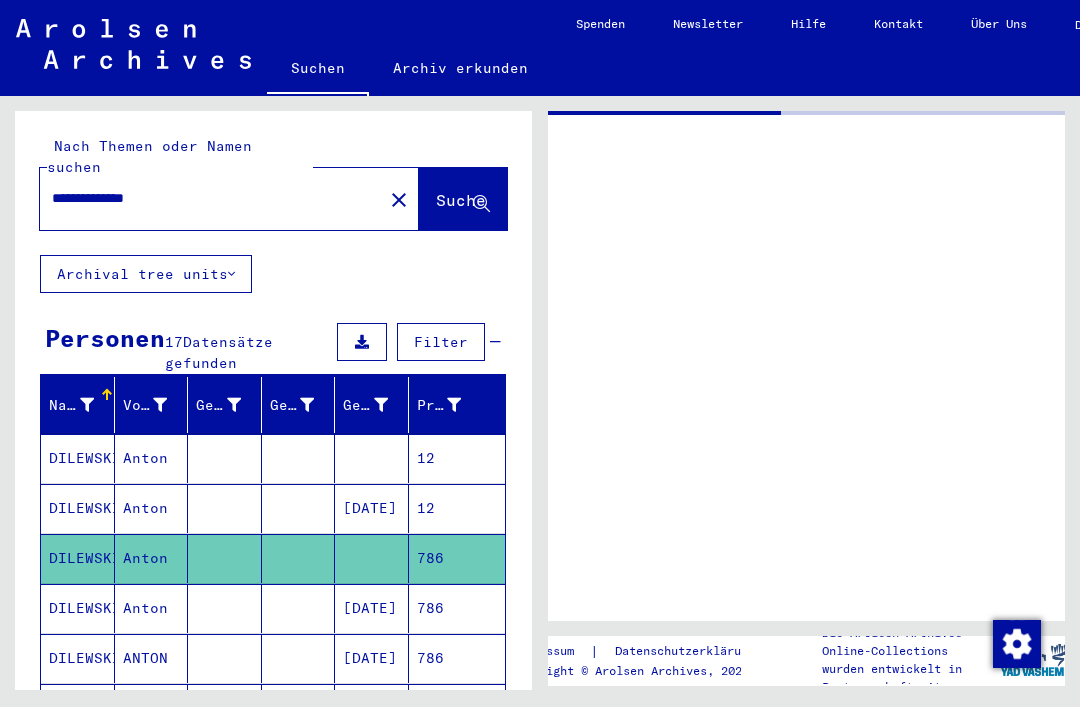 scroll, scrollTop: 0, scrollLeft: 0, axis: both 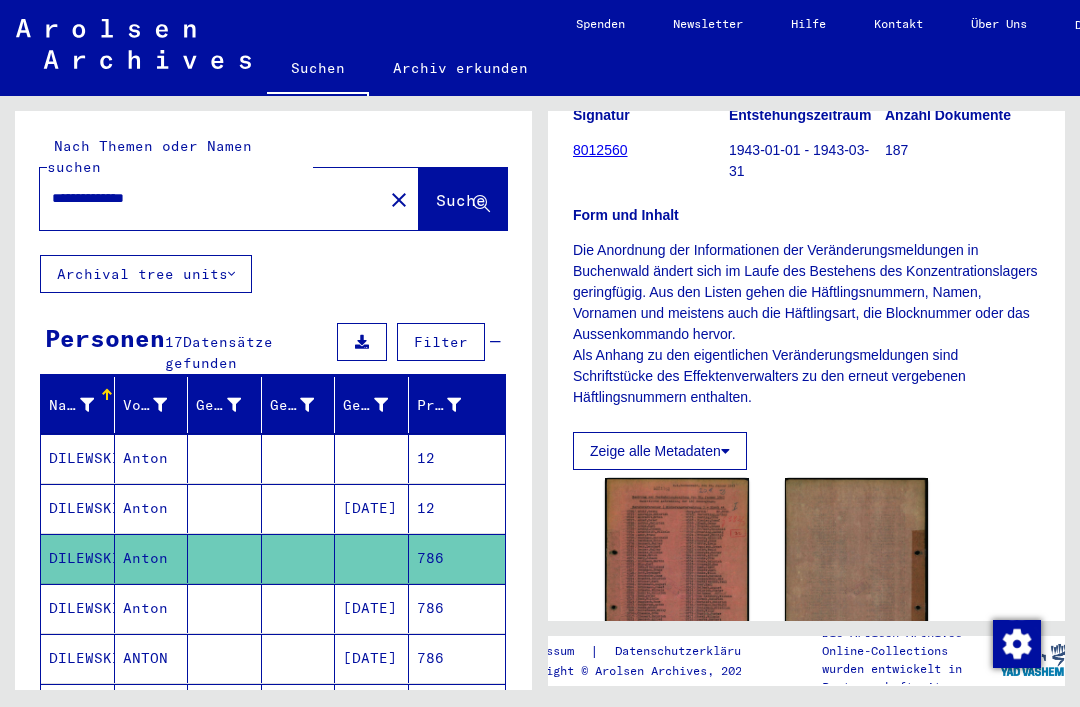 click 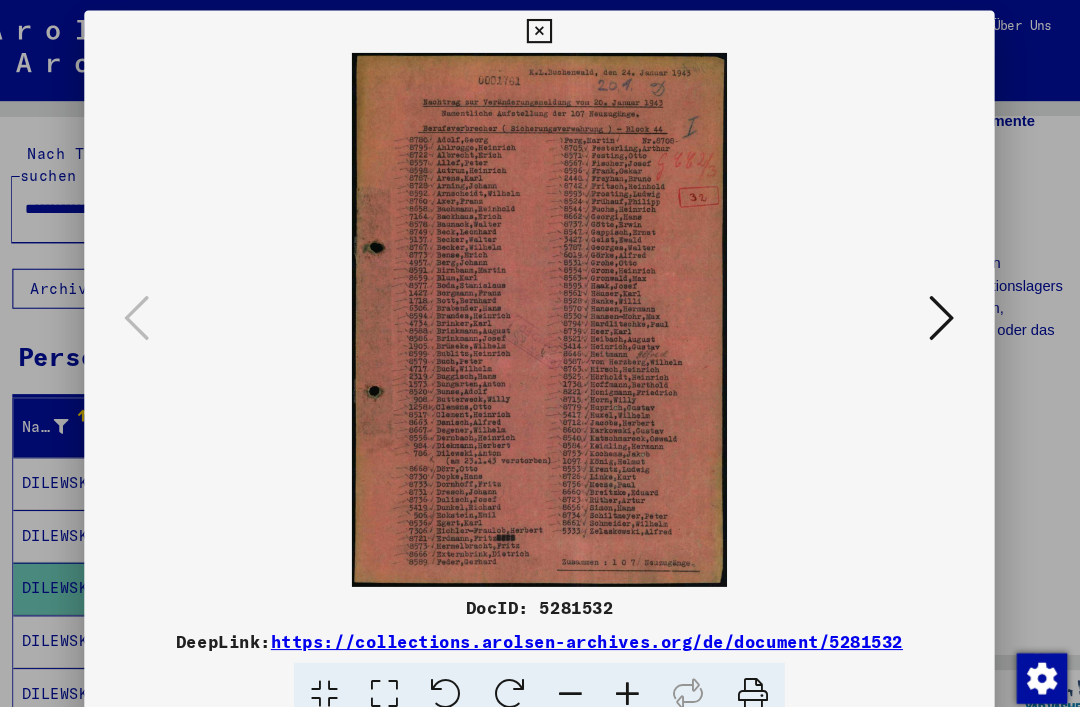 click at bounding box center (922, 302) 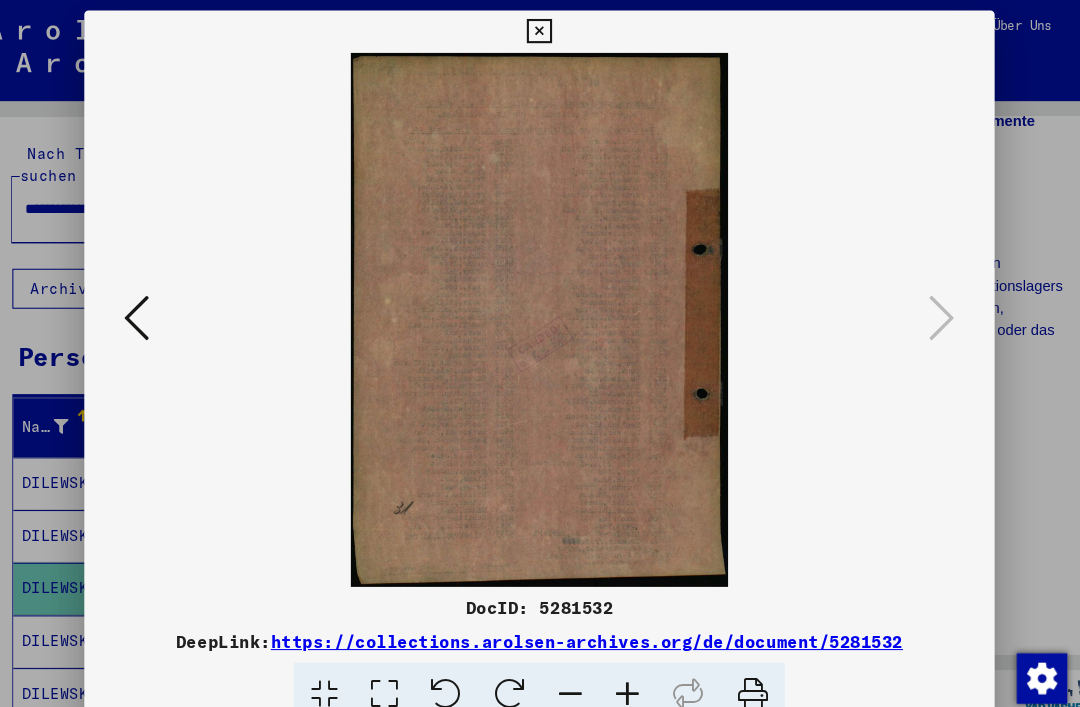 click at bounding box center (539, 30) 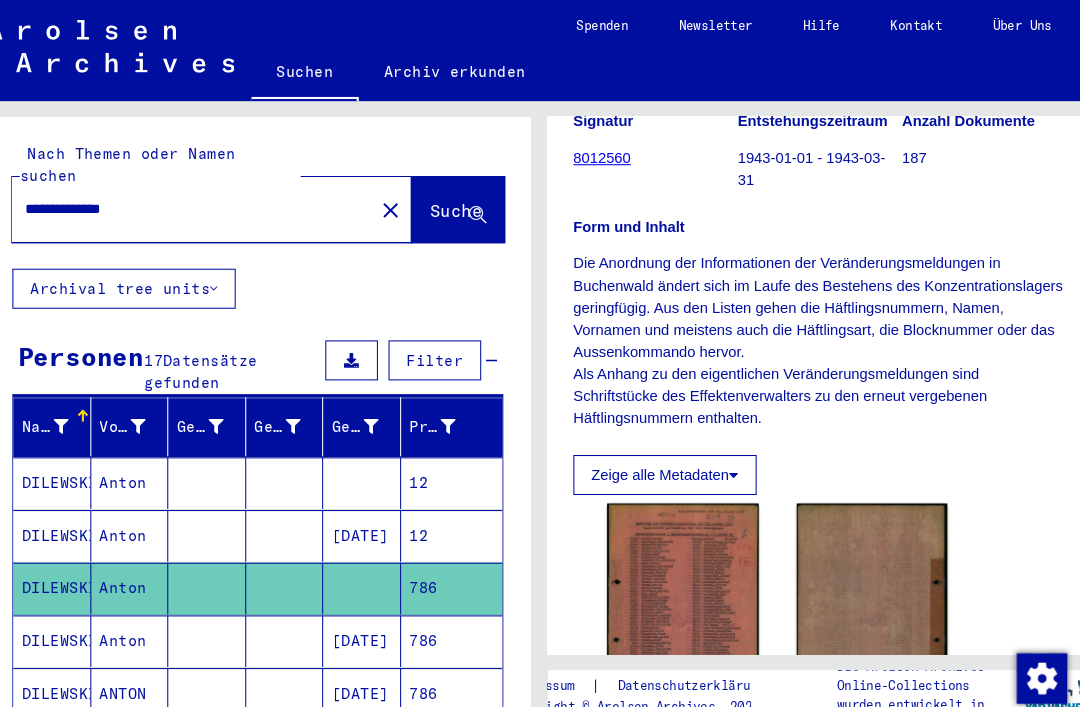 click on "786" at bounding box center [457, 658] 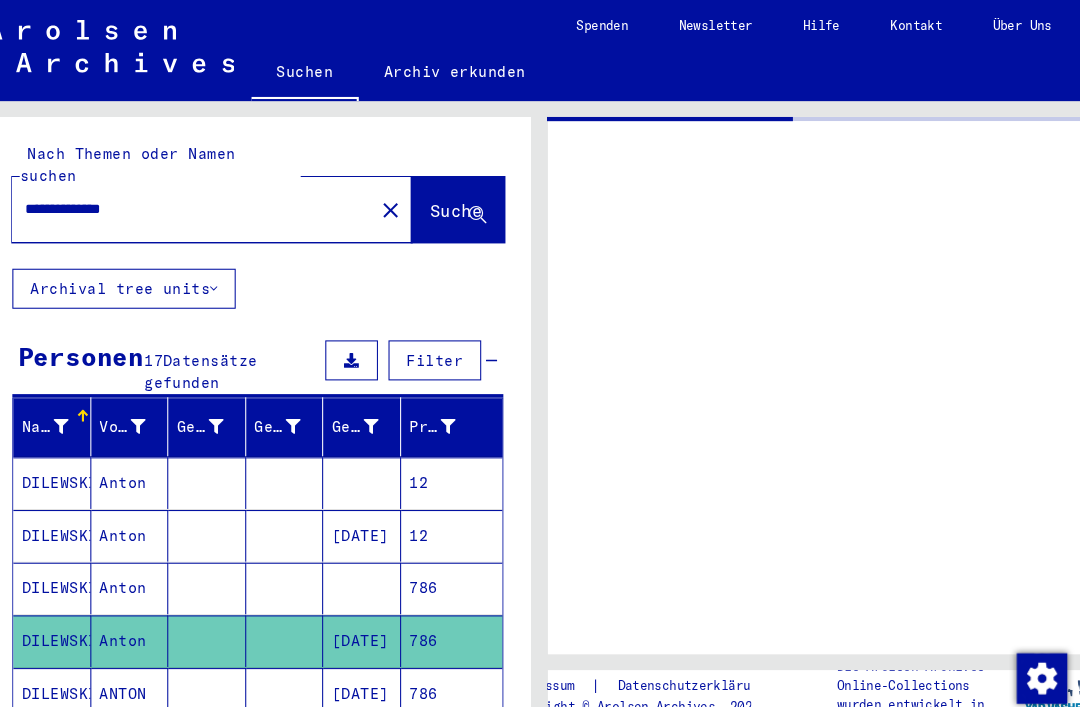 scroll, scrollTop: 0, scrollLeft: 0, axis: both 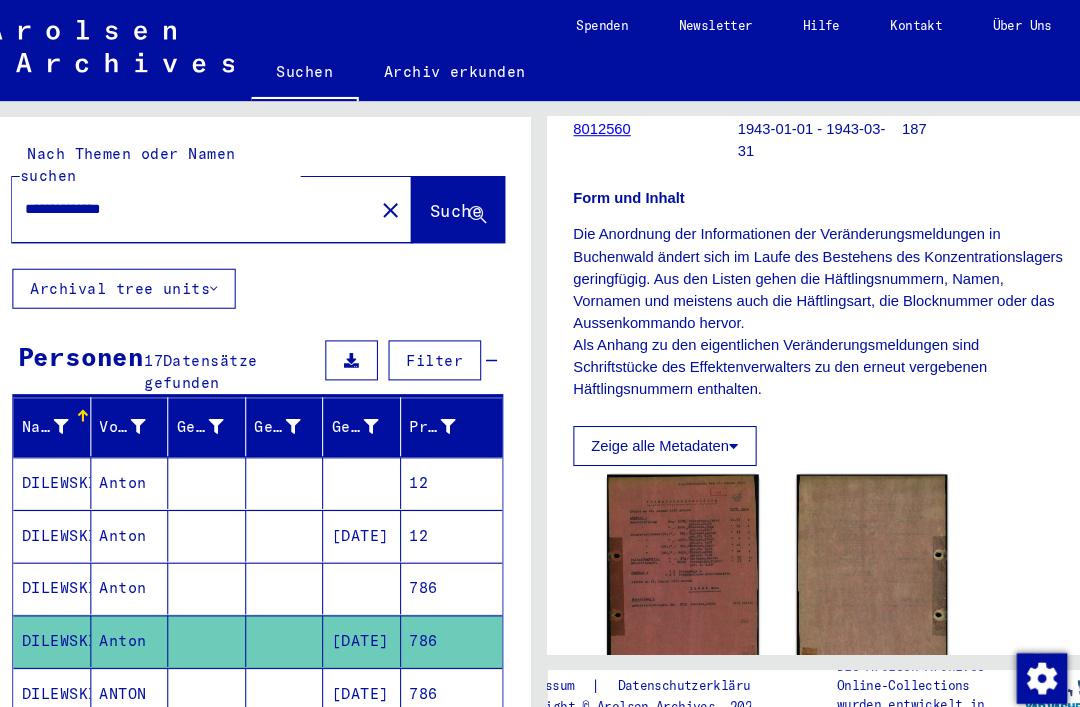 click 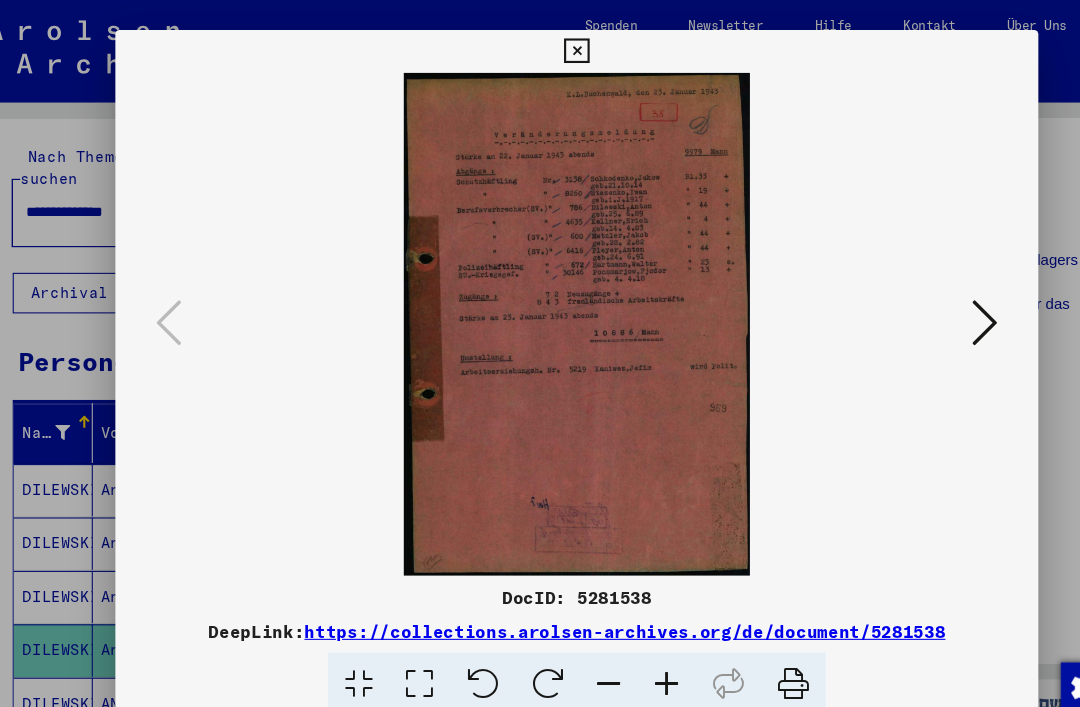 click at bounding box center [922, 302] 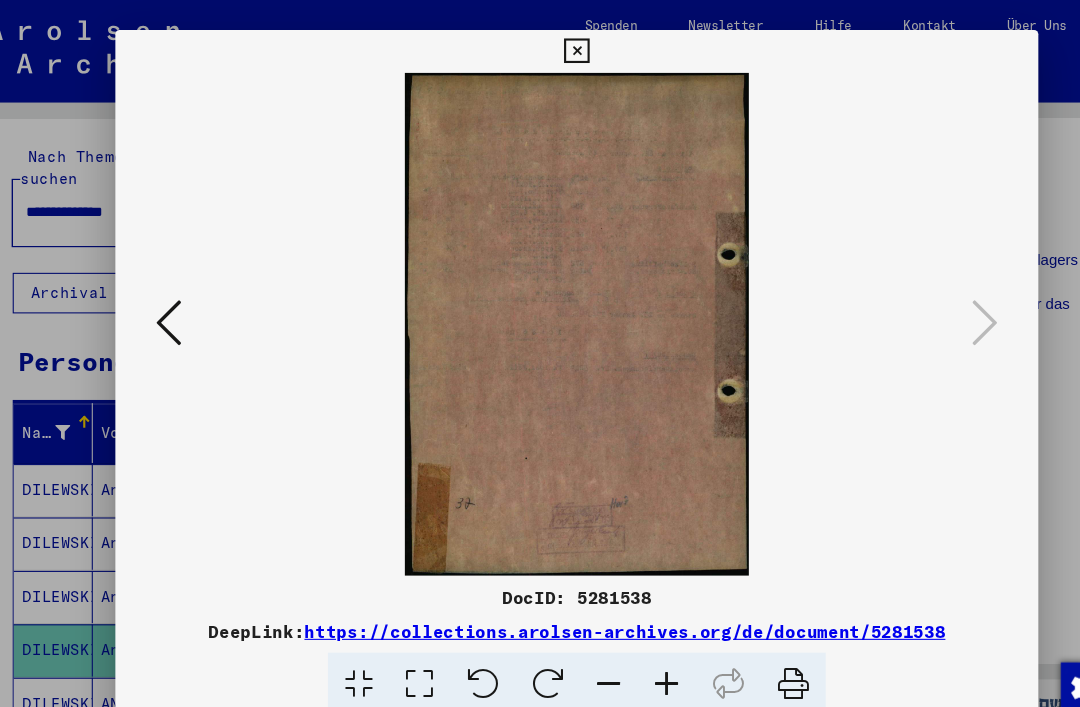 click at bounding box center [539, 48] 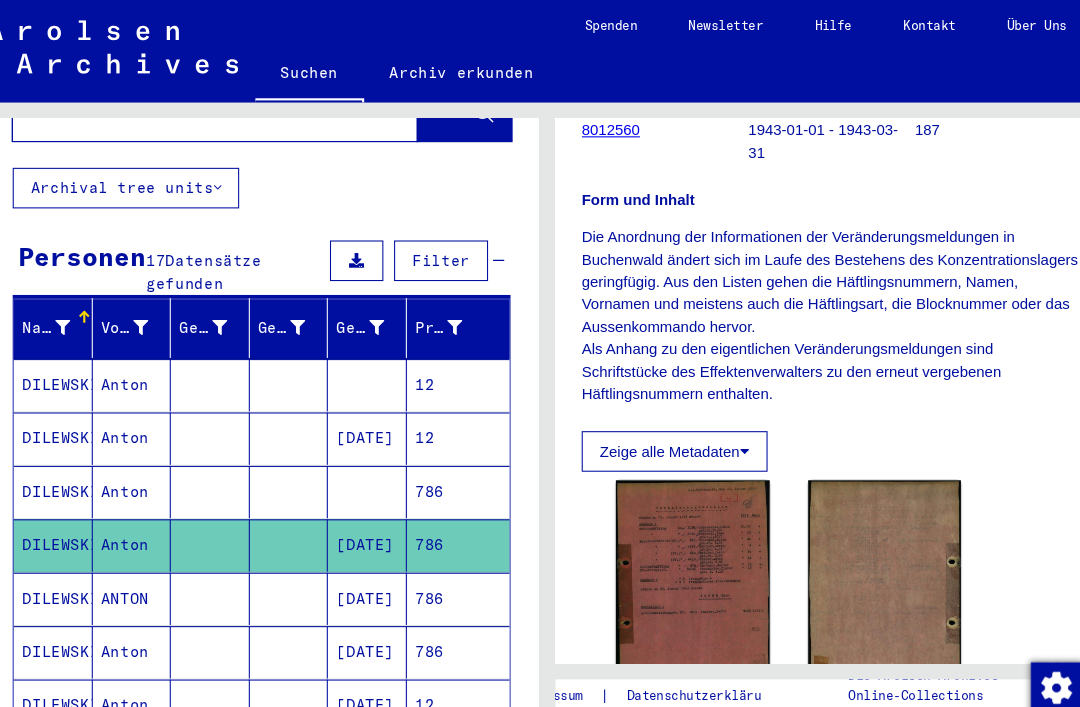 scroll, scrollTop: 112, scrollLeft: 0, axis: vertical 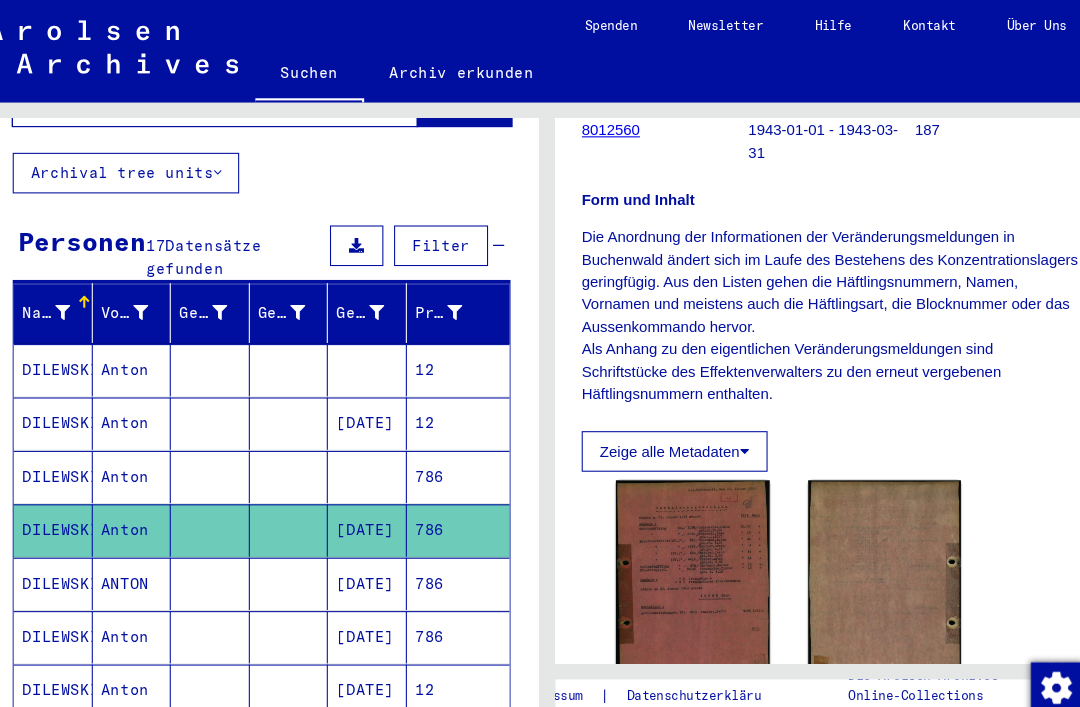 click on "786" at bounding box center [457, 596] 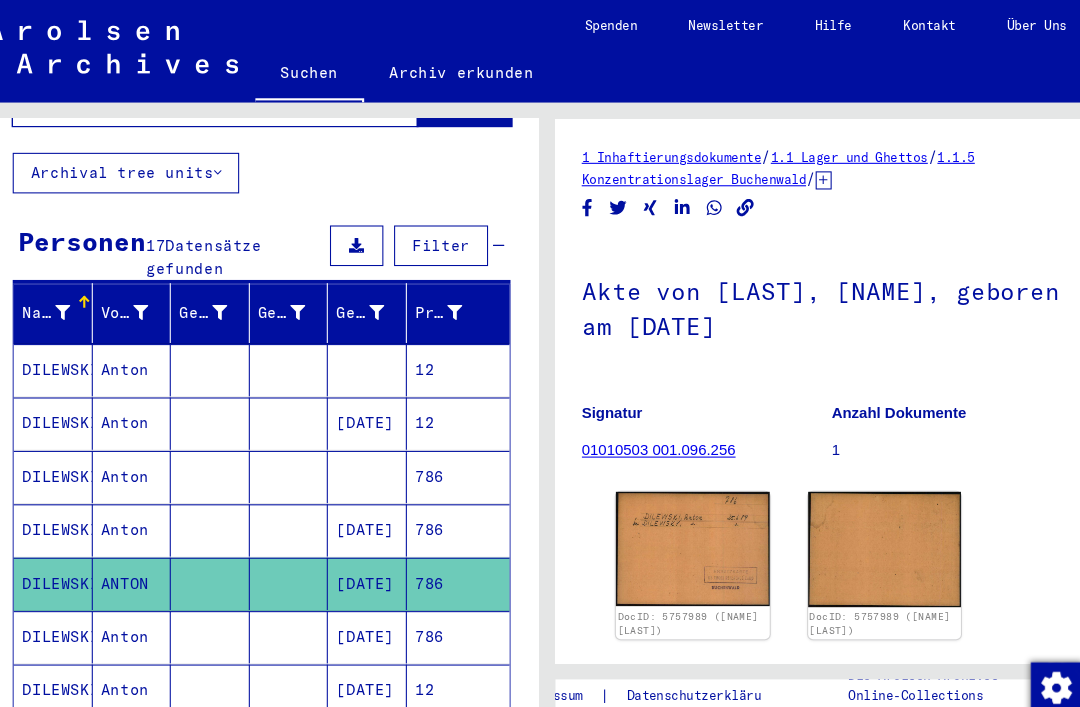 scroll, scrollTop: 0, scrollLeft: 0, axis: both 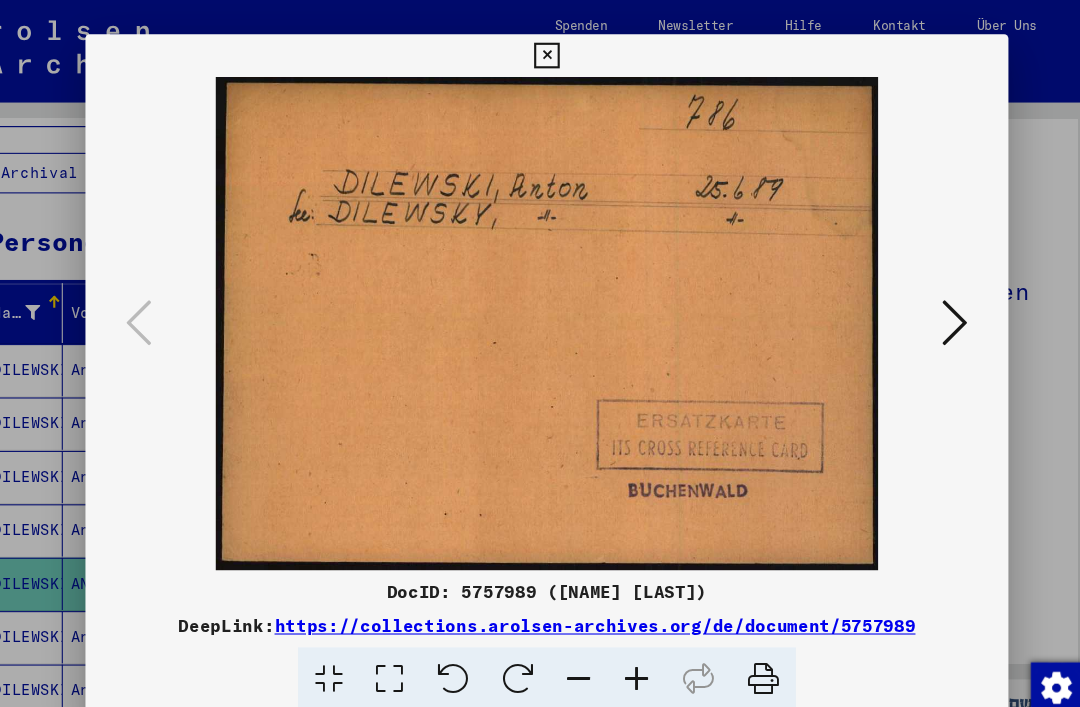 click at bounding box center [922, 302] 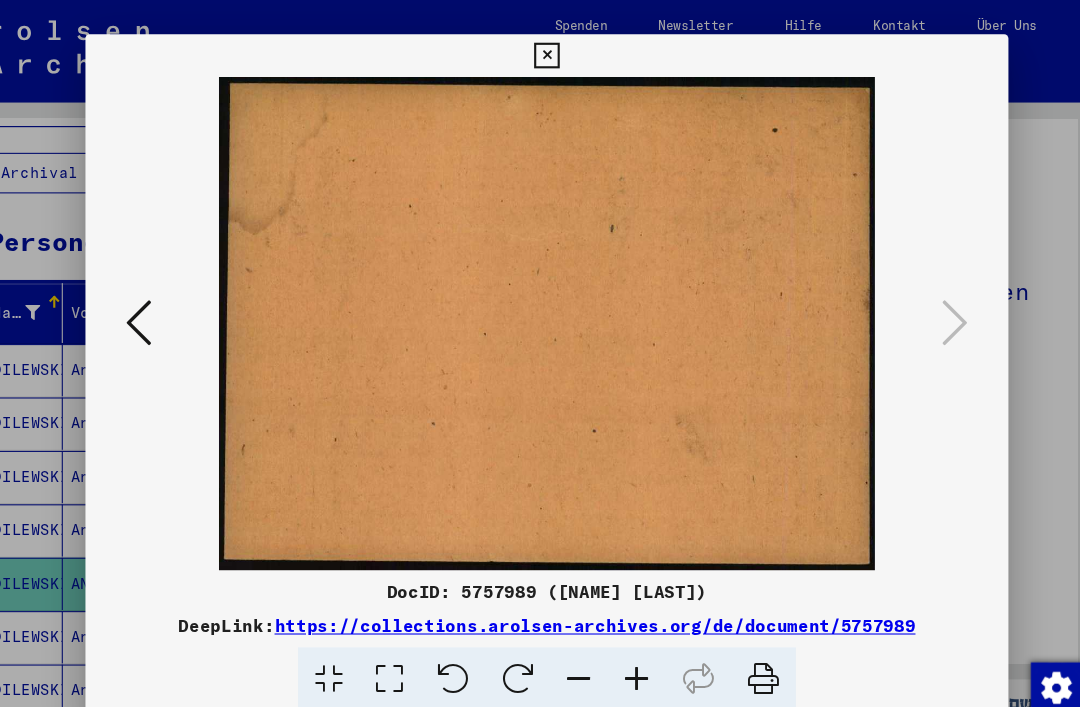 click at bounding box center [539, 52] 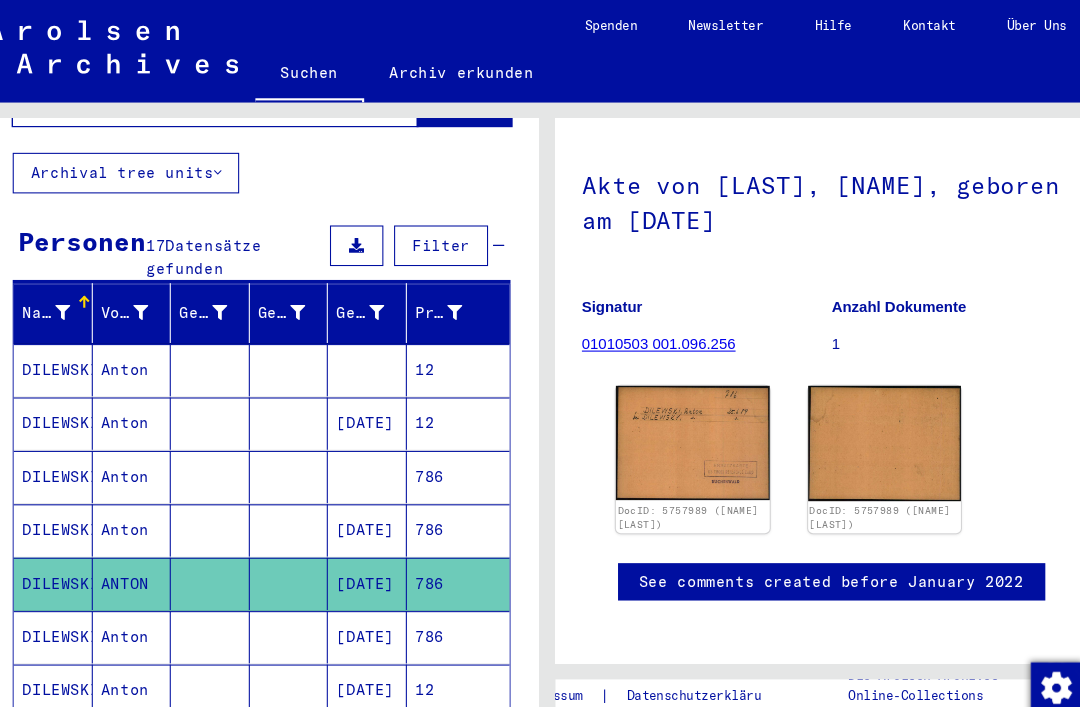 scroll, scrollTop: 115, scrollLeft: 0, axis: vertical 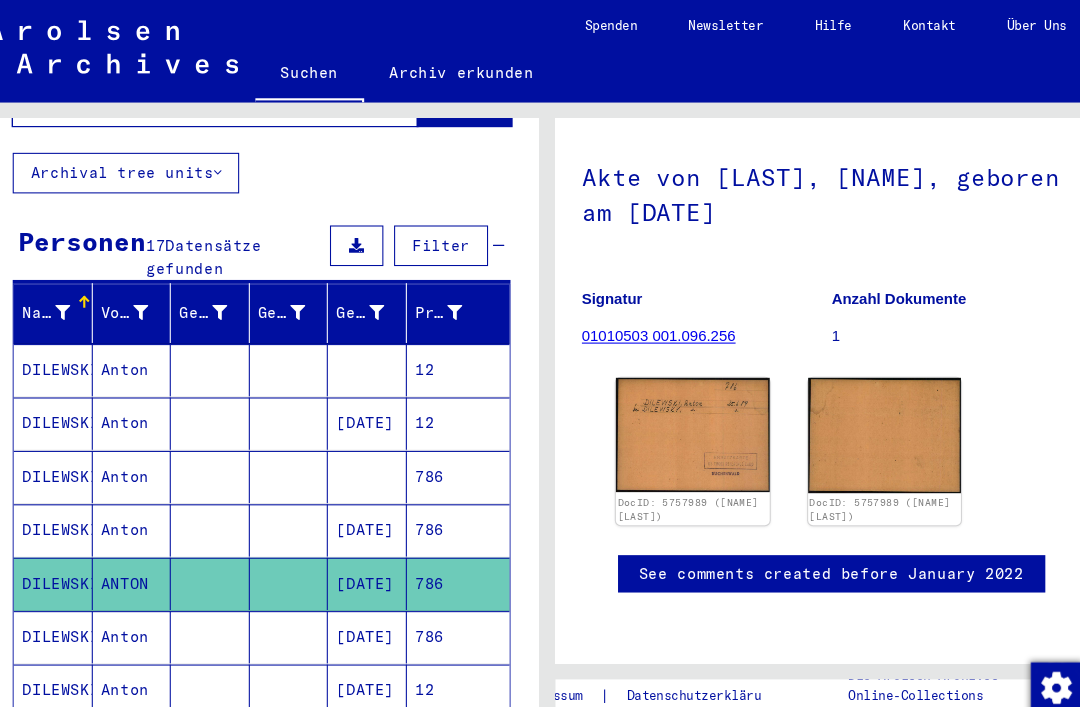 click on "786" at bounding box center (457, 646) 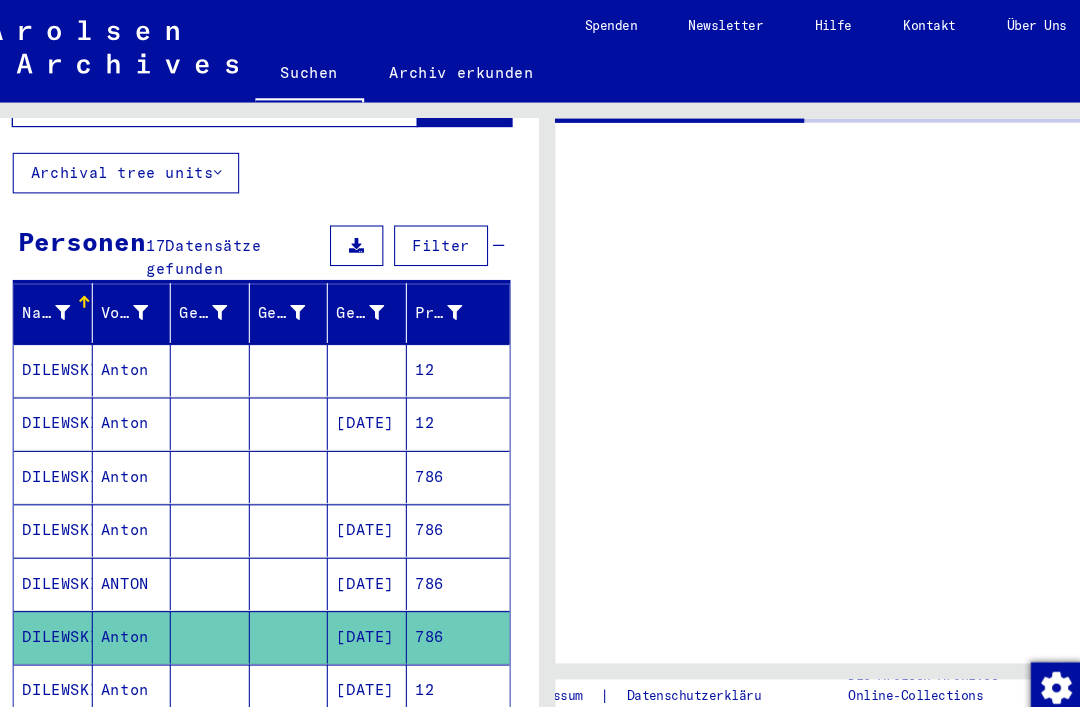 scroll, scrollTop: 0, scrollLeft: 0, axis: both 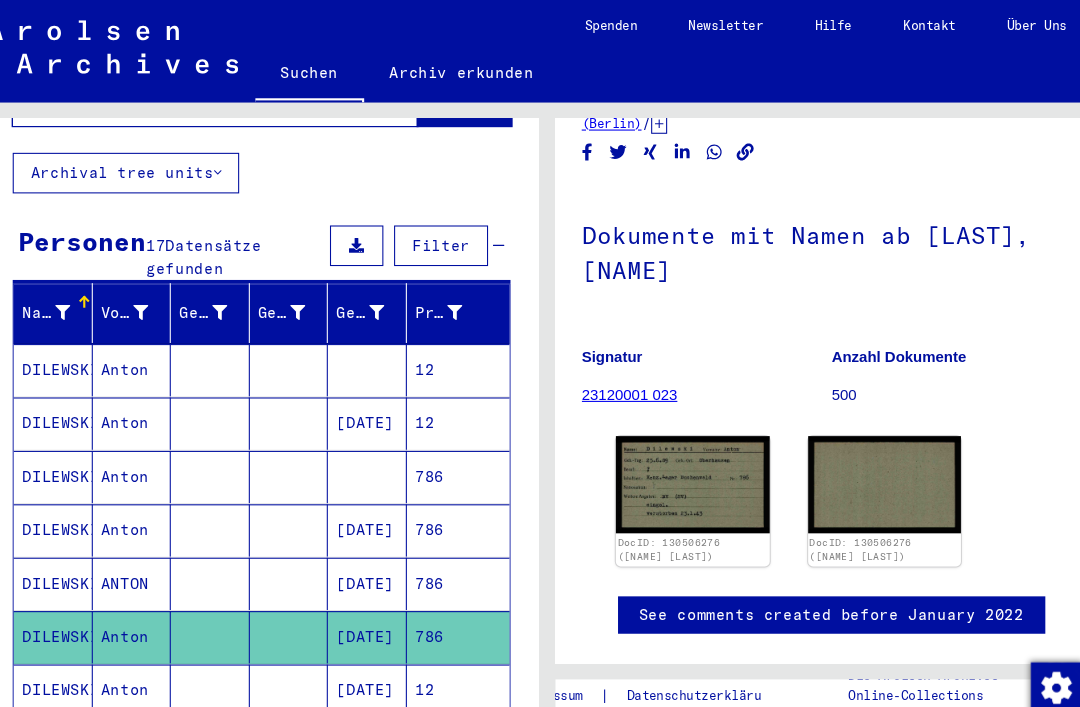 click 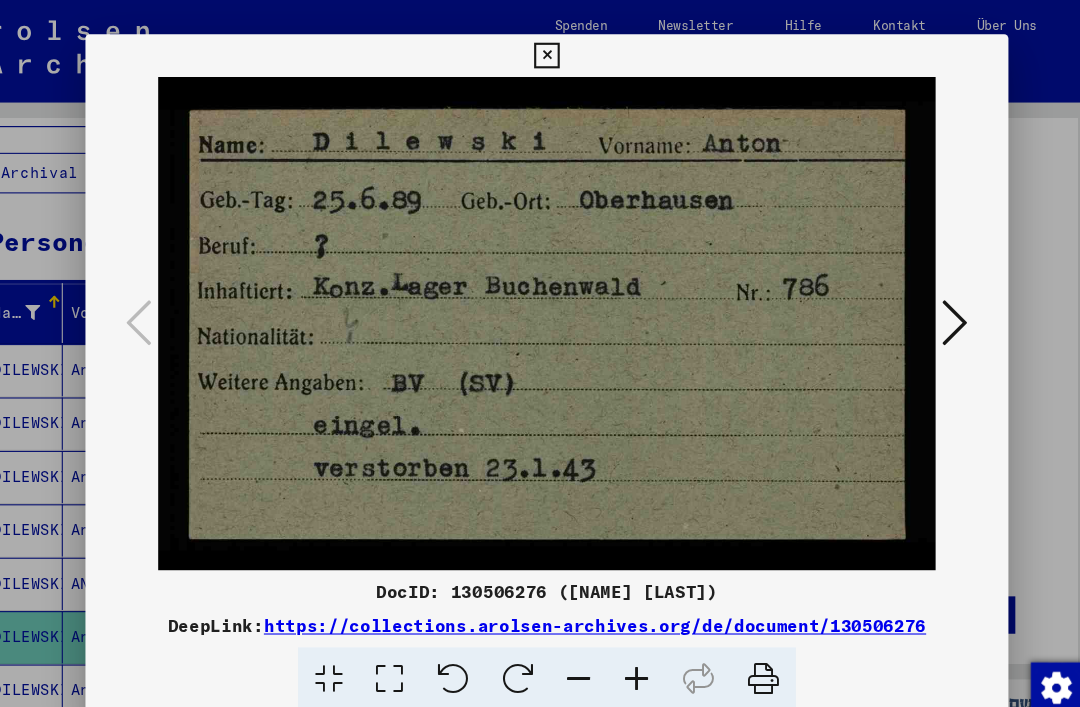 click at bounding box center (922, 303) 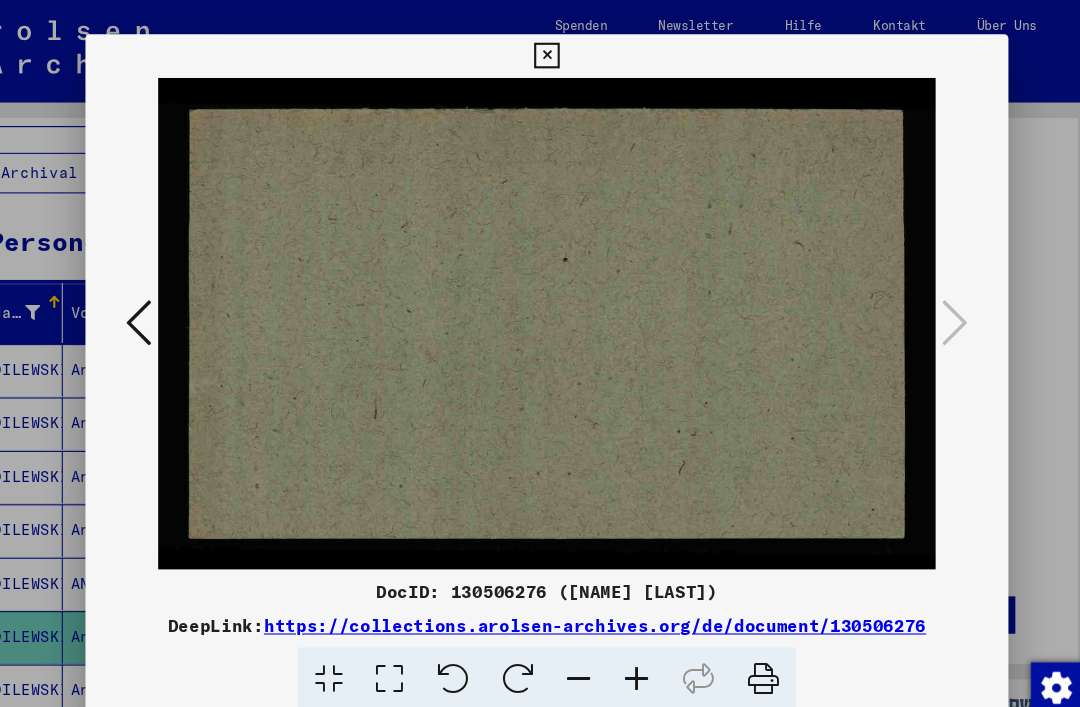 click at bounding box center (539, 52) 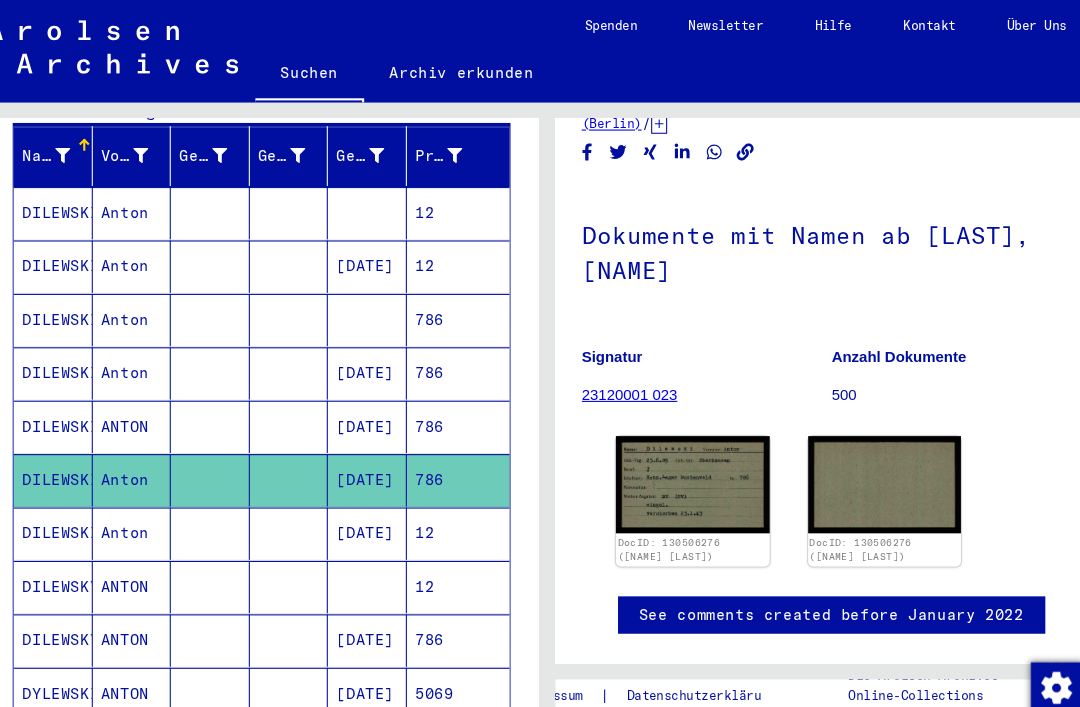 scroll, scrollTop: 263, scrollLeft: 0, axis: vertical 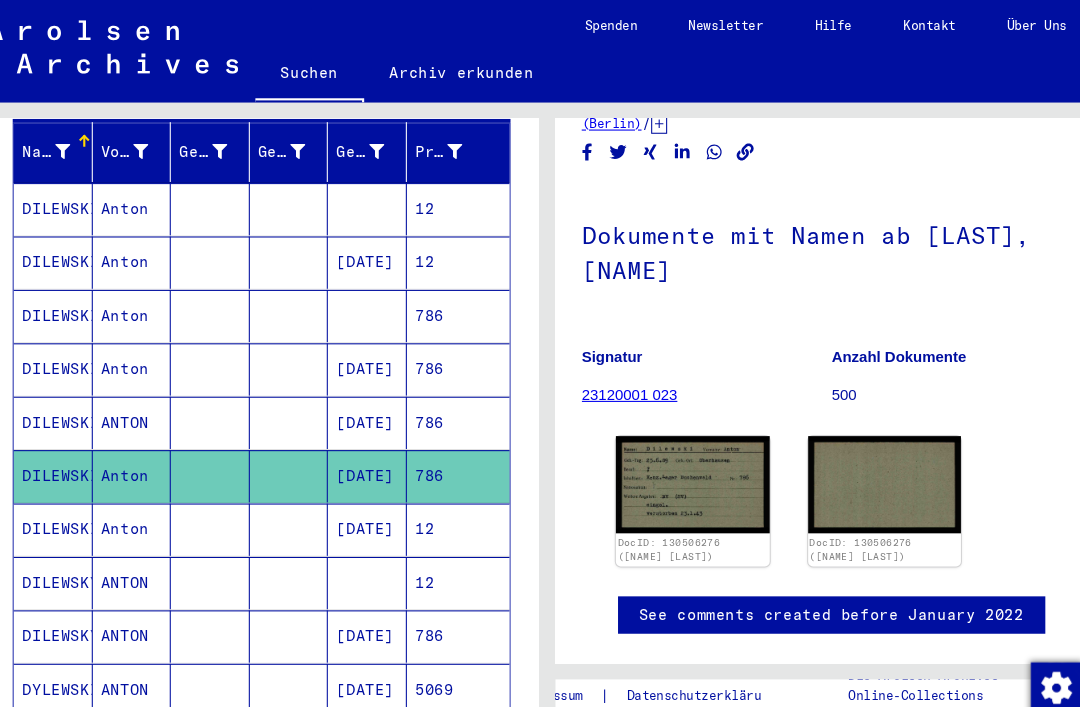 click on "12" at bounding box center [457, 545] 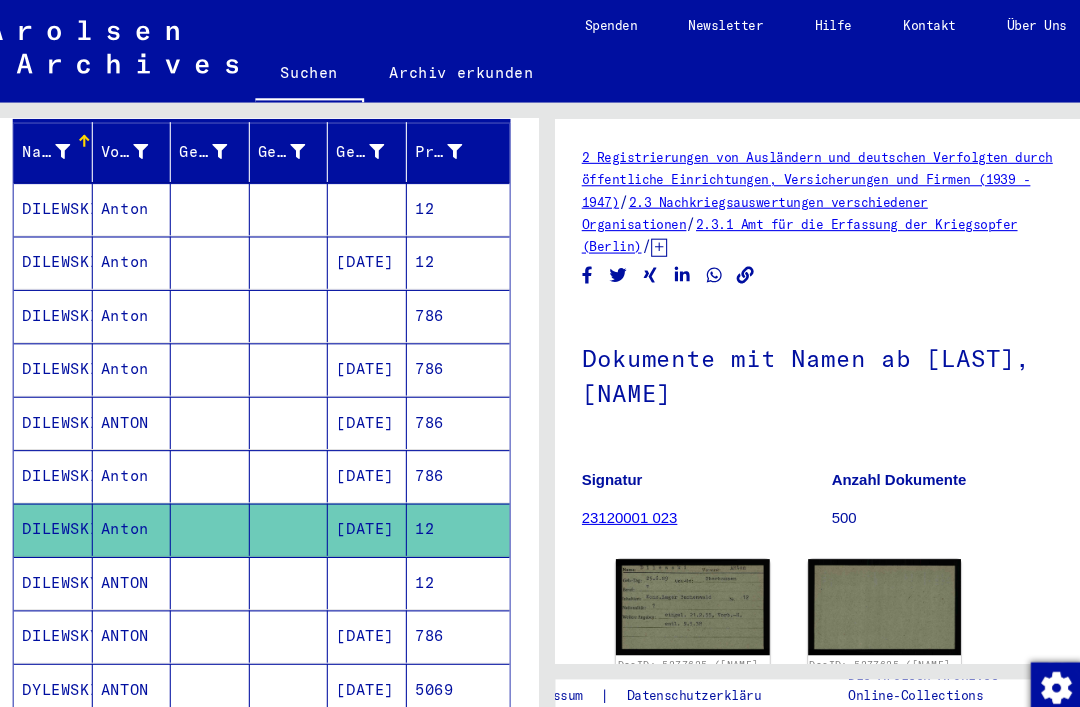 scroll, scrollTop: 0, scrollLeft: 0, axis: both 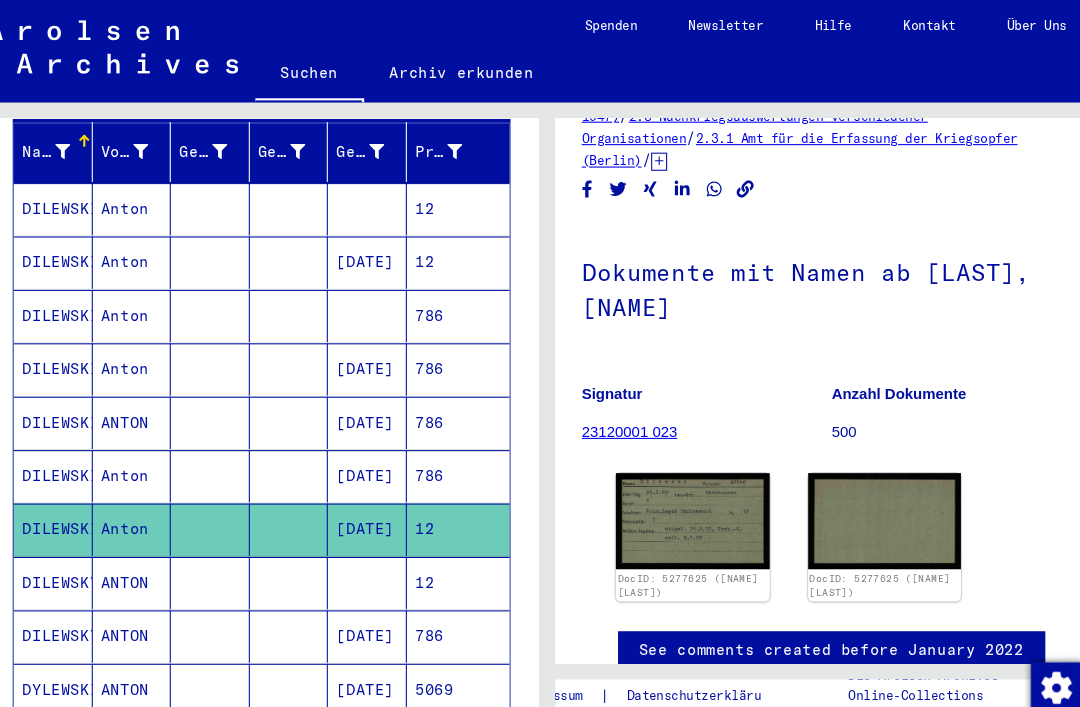 click 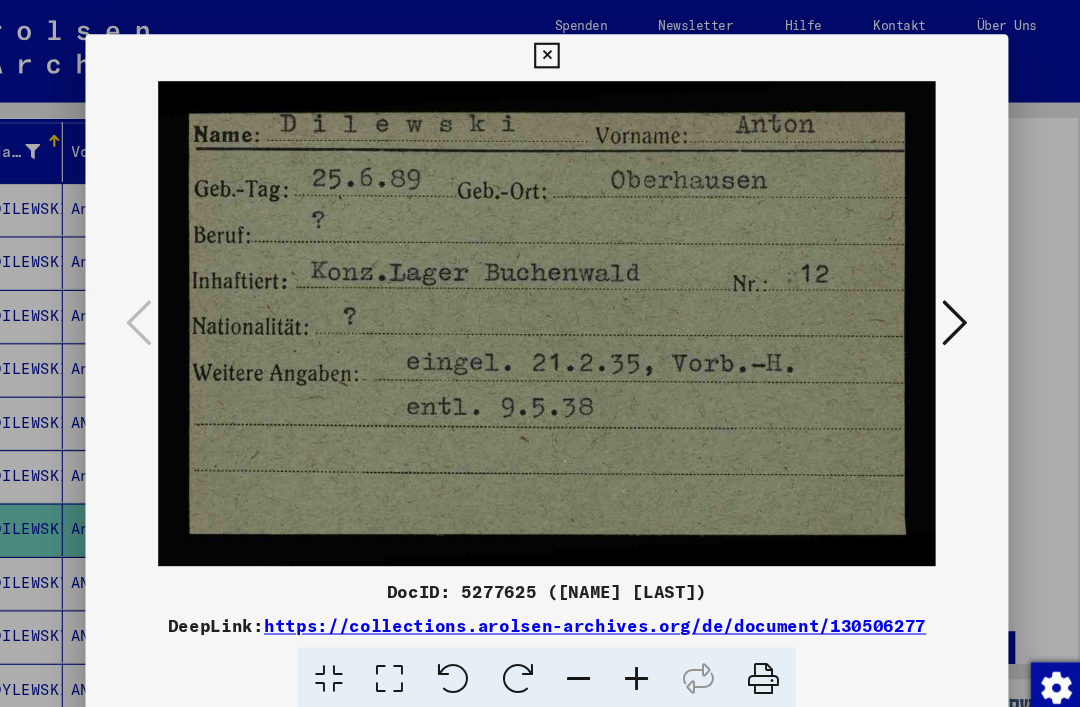 click at bounding box center [922, 303] 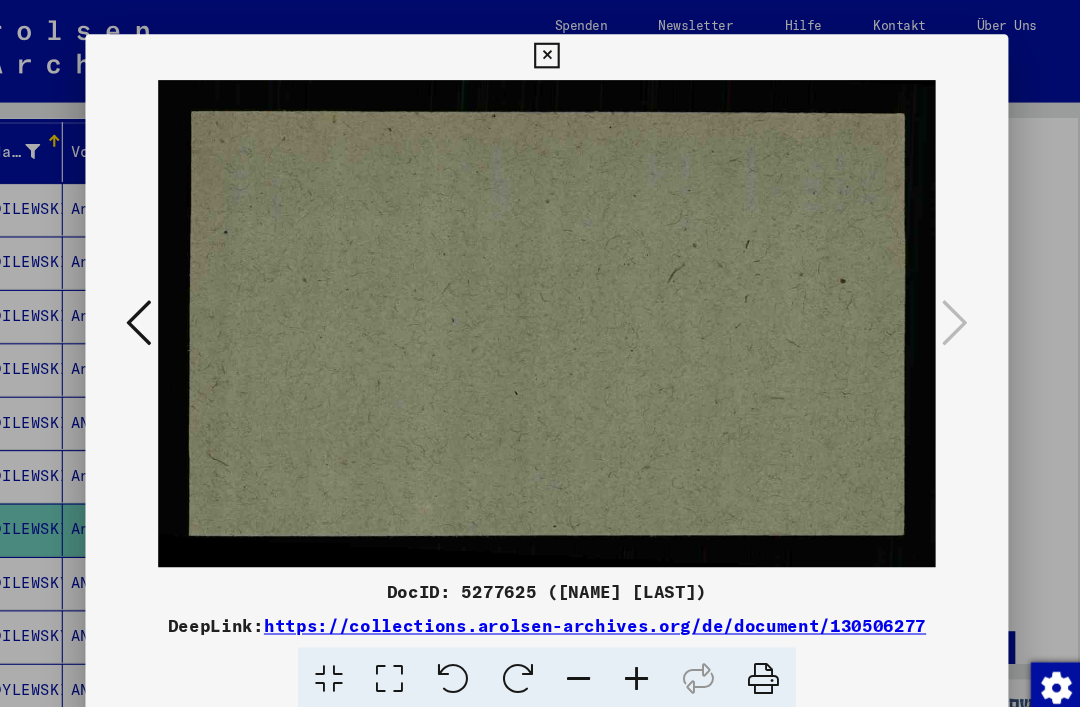click at bounding box center (539, 52) 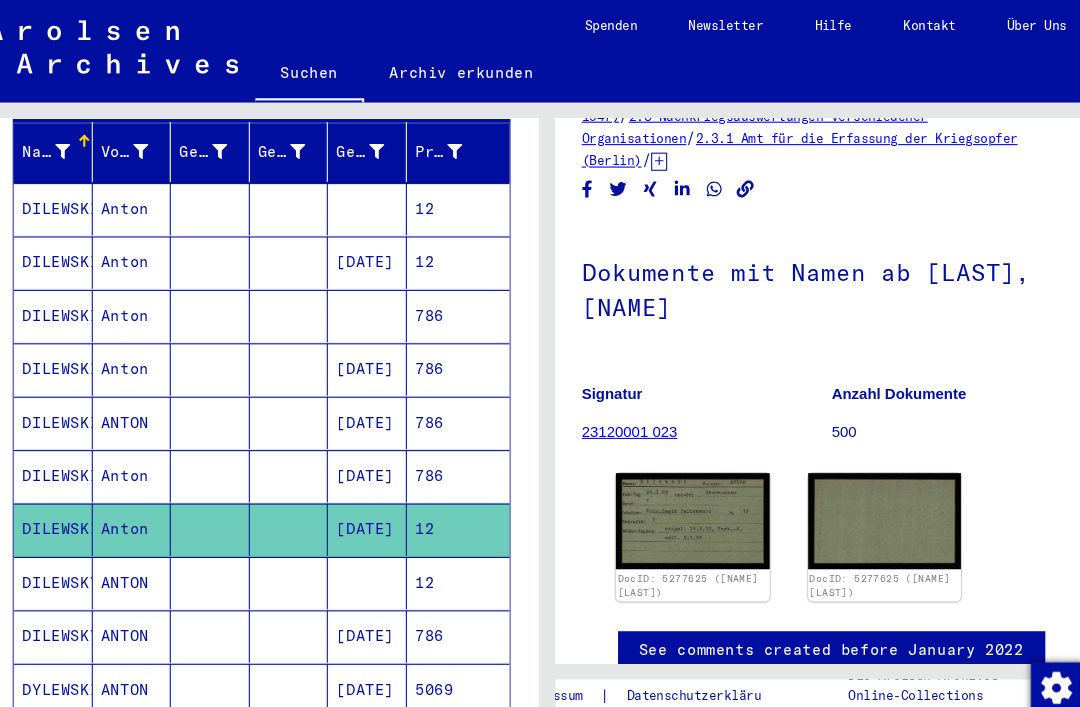 click on "12" at bounding box center [457, 595] 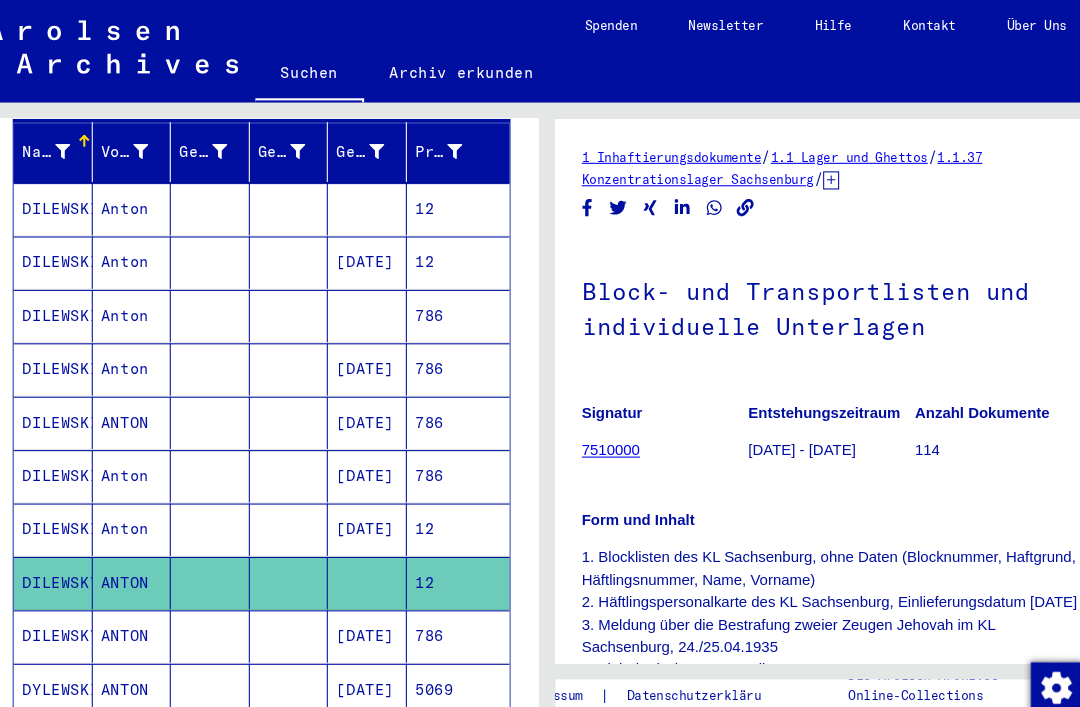 scroll, scrollTop: 0, scrollLeft: 0, axis: both 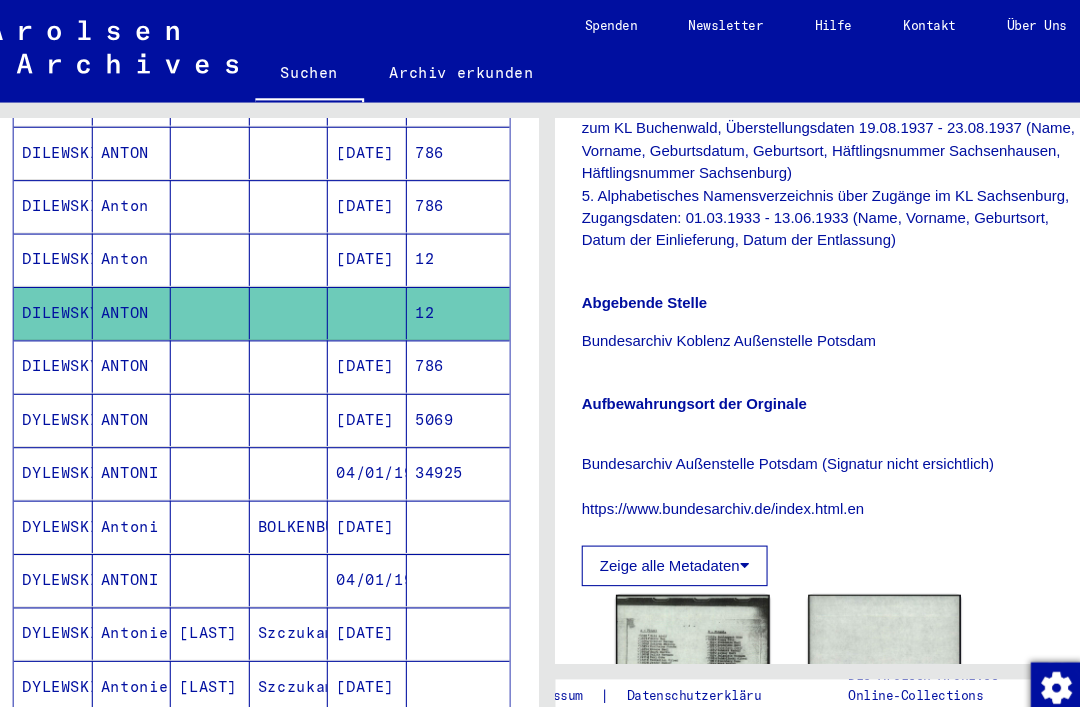 click on "786" at bounding box center (457, 393) 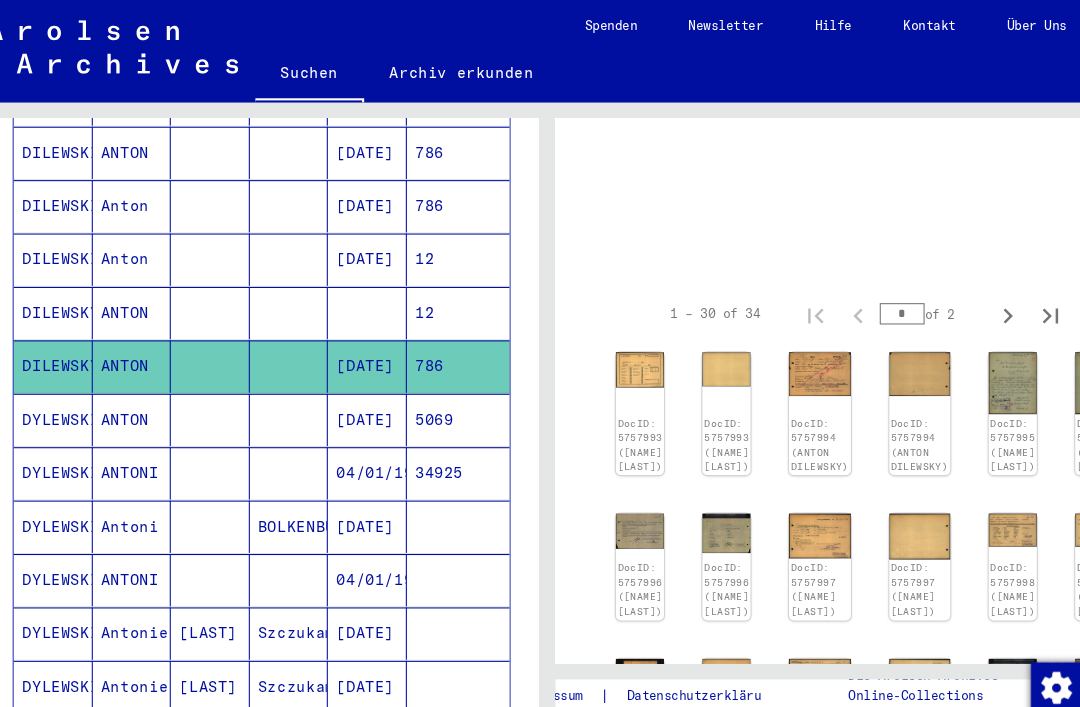 scroll, scrollTop: 80, scrollLeft: 0, axis: vertical 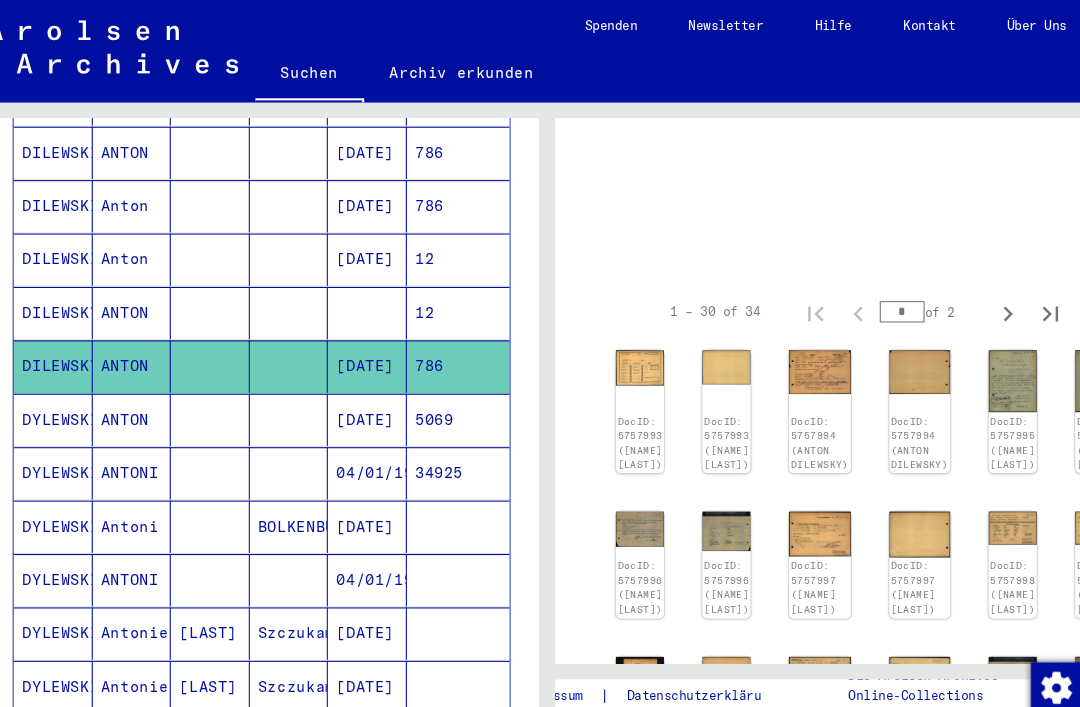 click 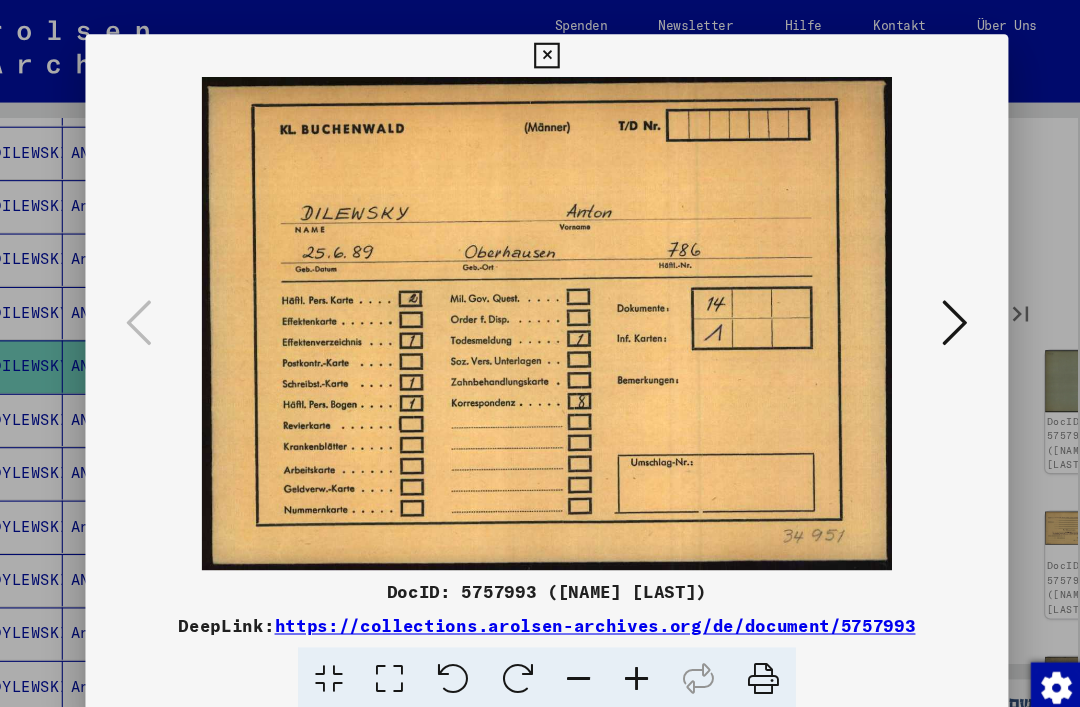 click at bounding box center [922, 302] 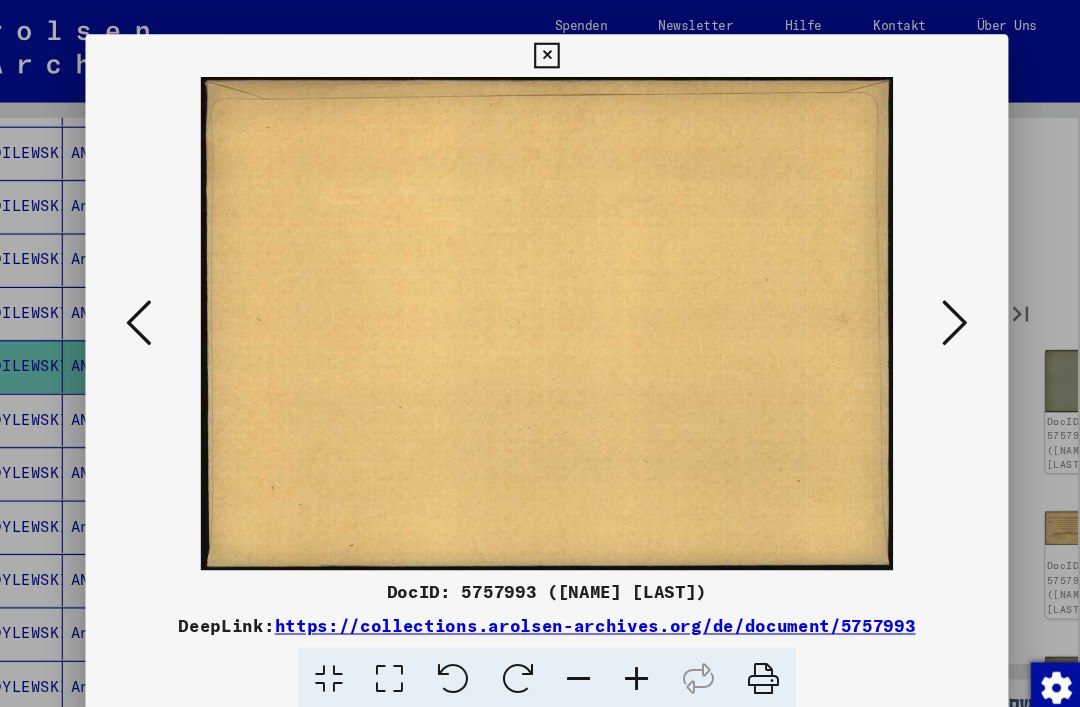 click at bounding box center (922, 302) 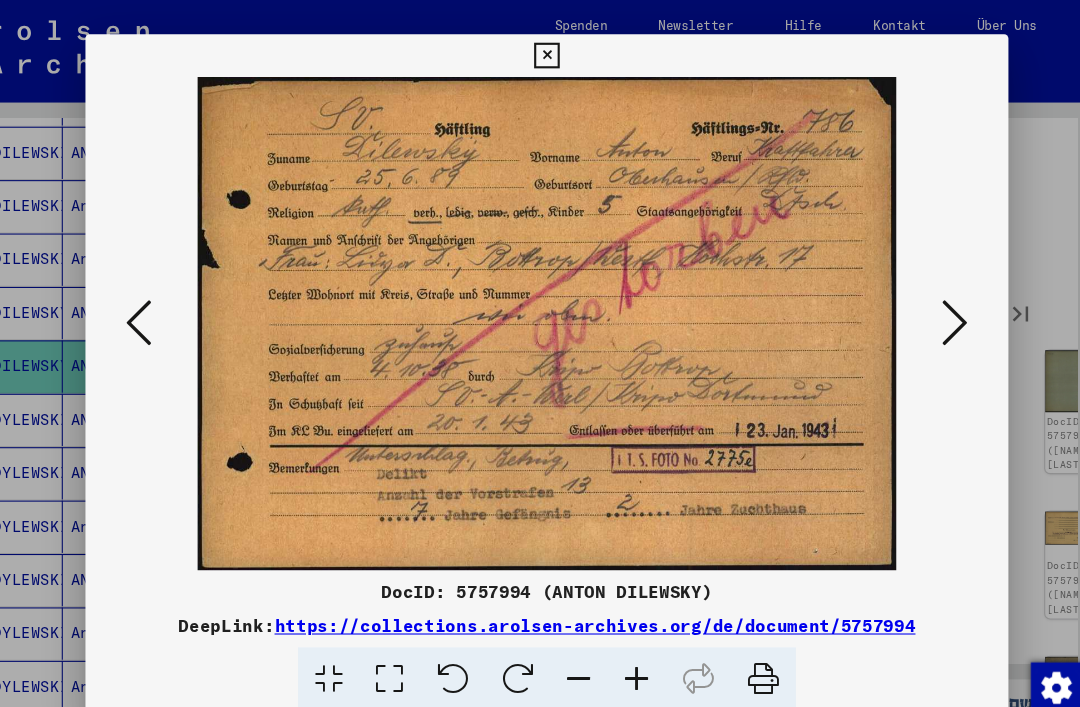 click at bounding box center (922, 302) 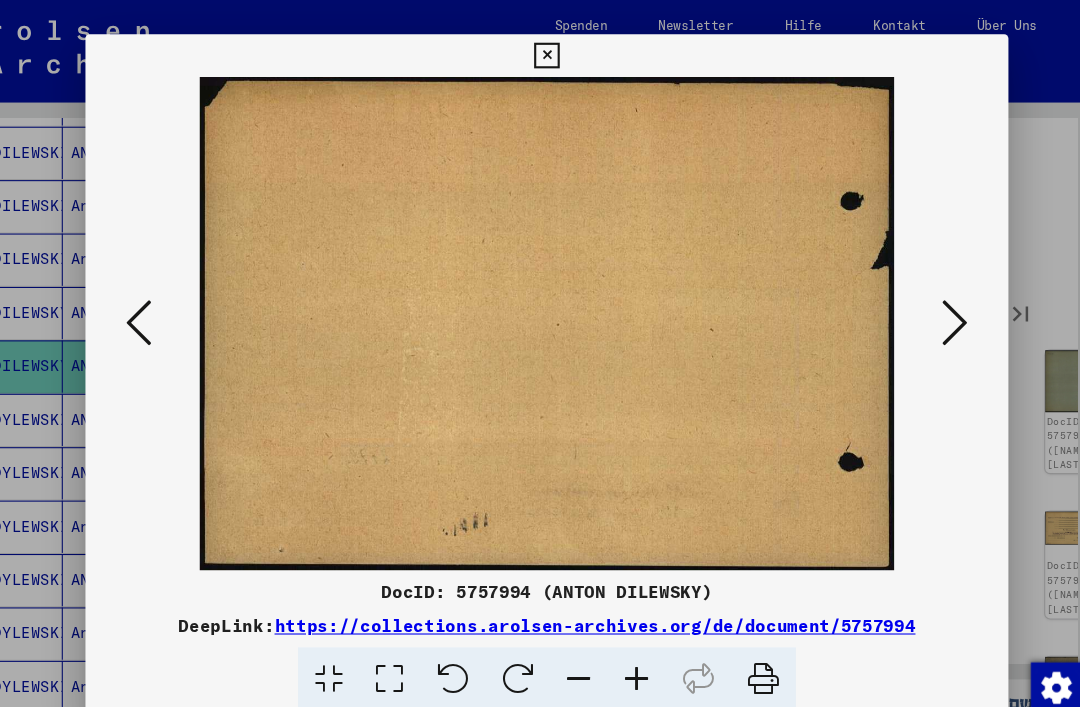 click at bounding box center [922, 302] 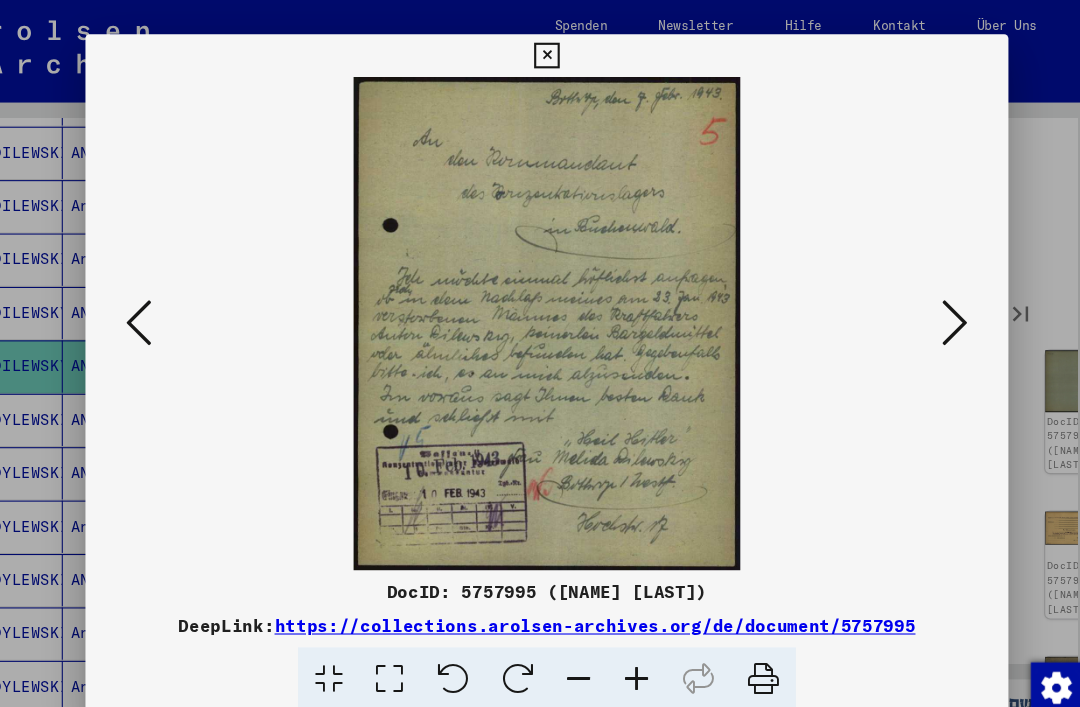 click at bounding box center (922, 302) 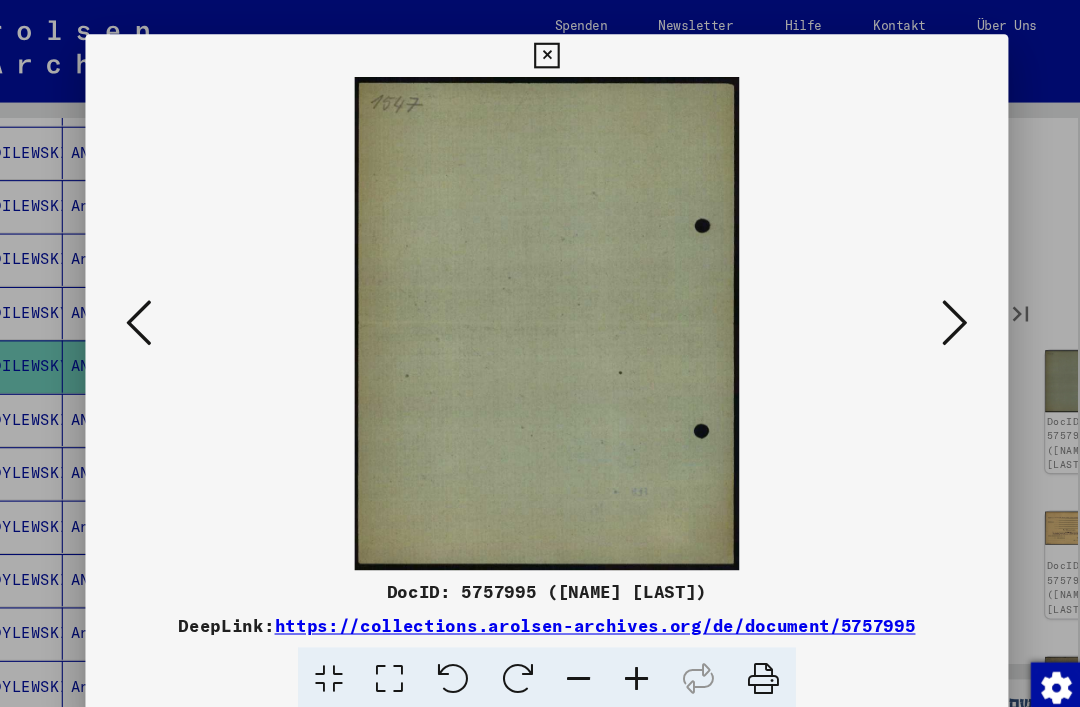 click at bounding box center [922, 302] 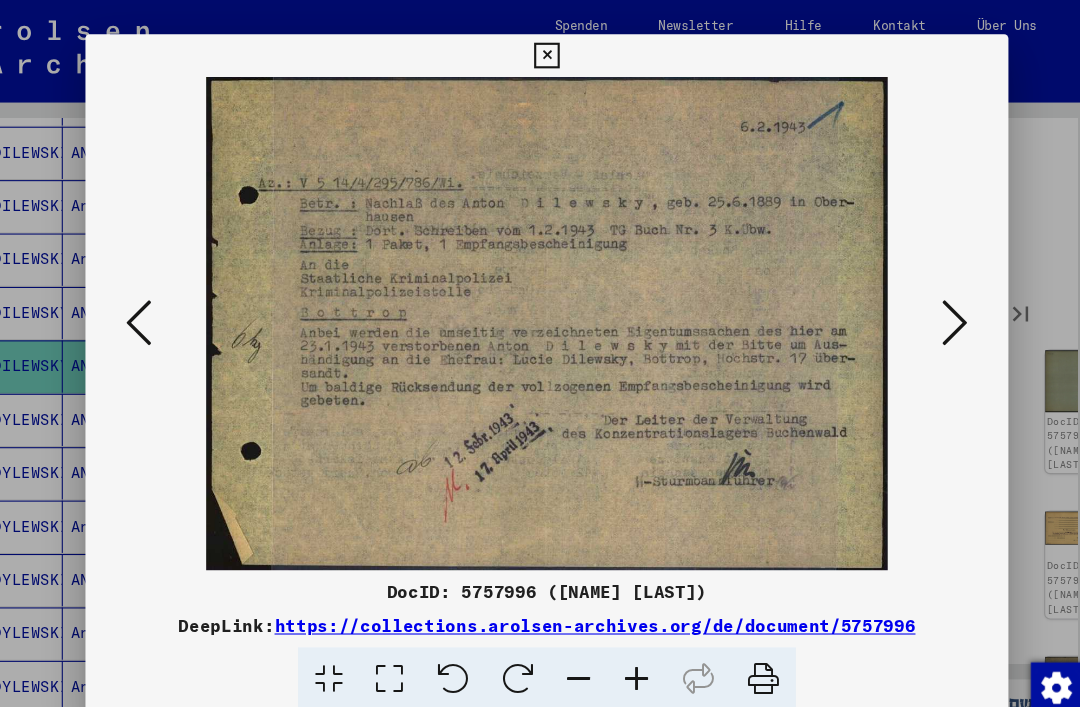 click at bounding box center (922, 302) 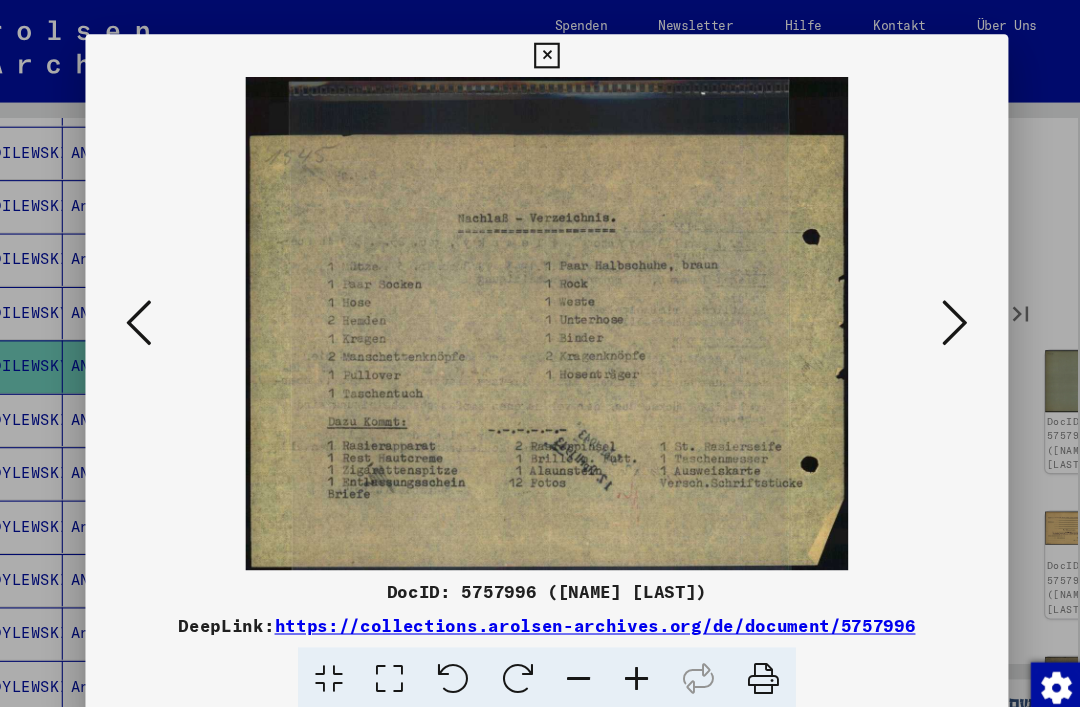 click at bounding box center [922, 302] 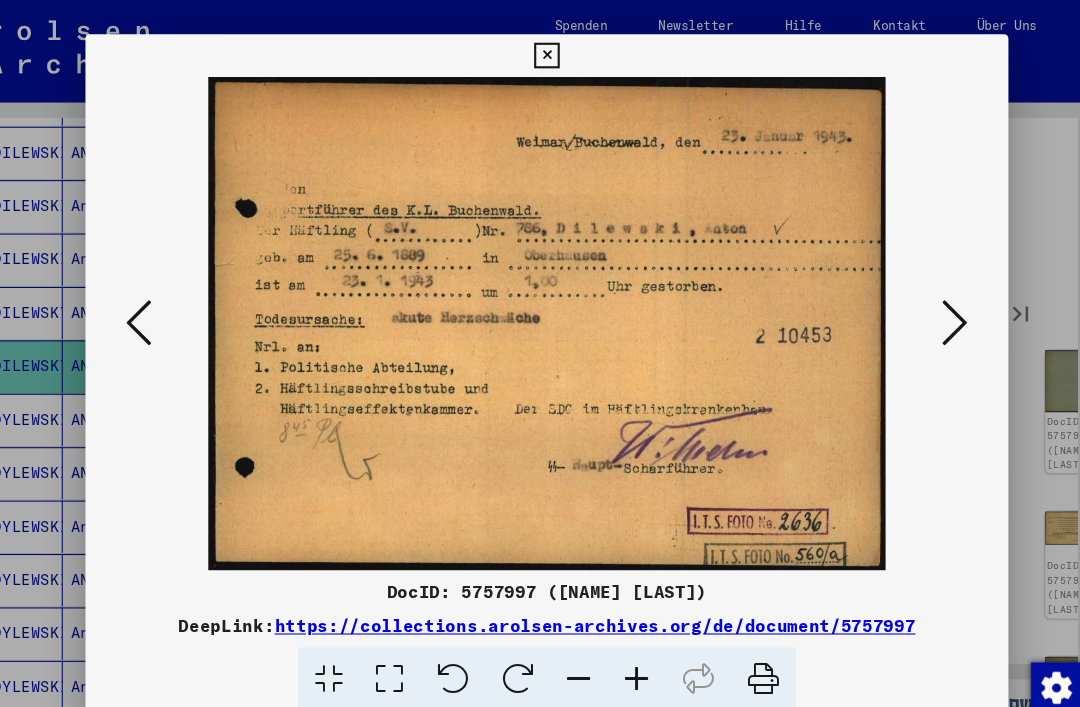 click at bounding box center [539, 52] 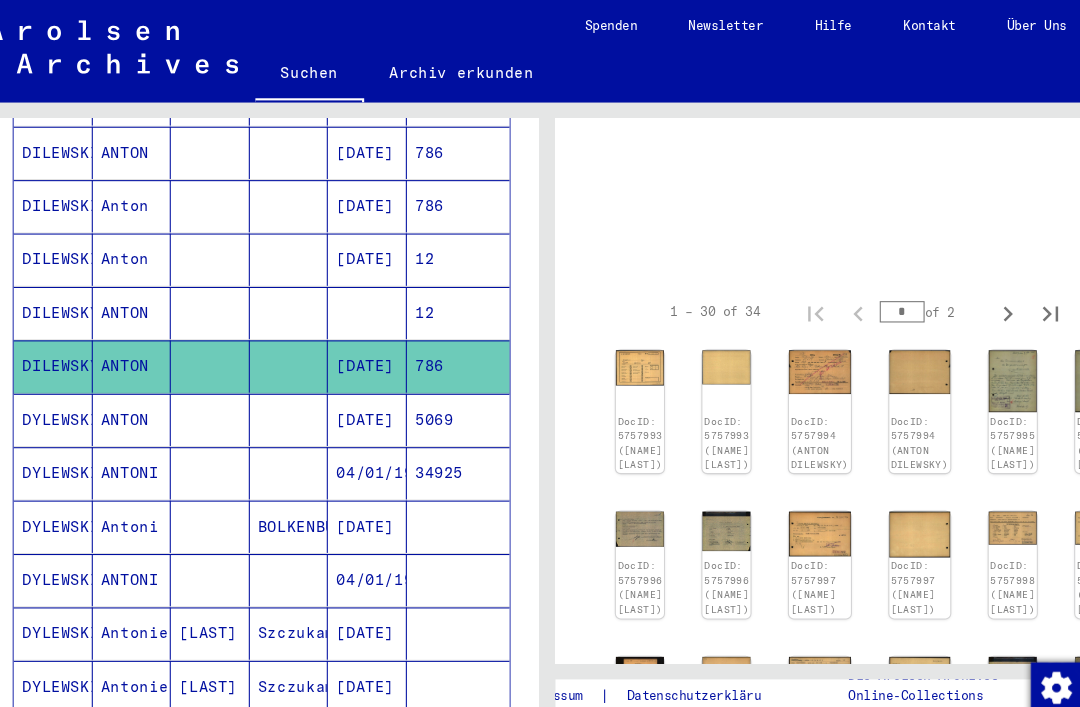 click on "5069" at bounding box center [457, 443] 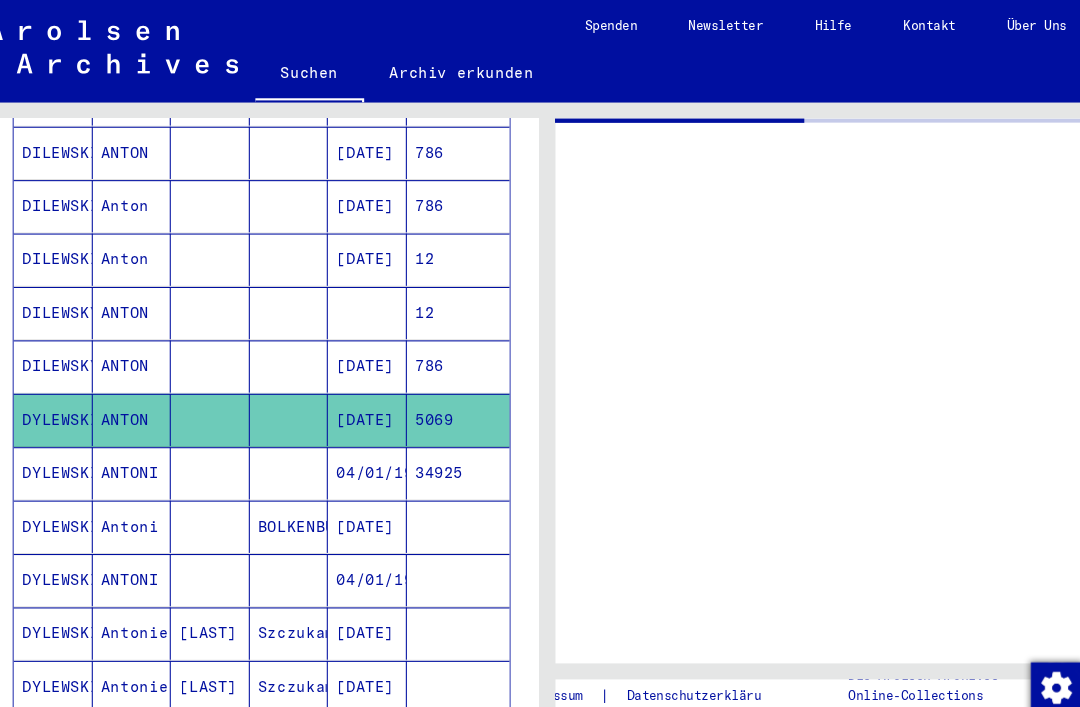 scroll, scrollTop: 0, scrollLeft: 0, axis: both 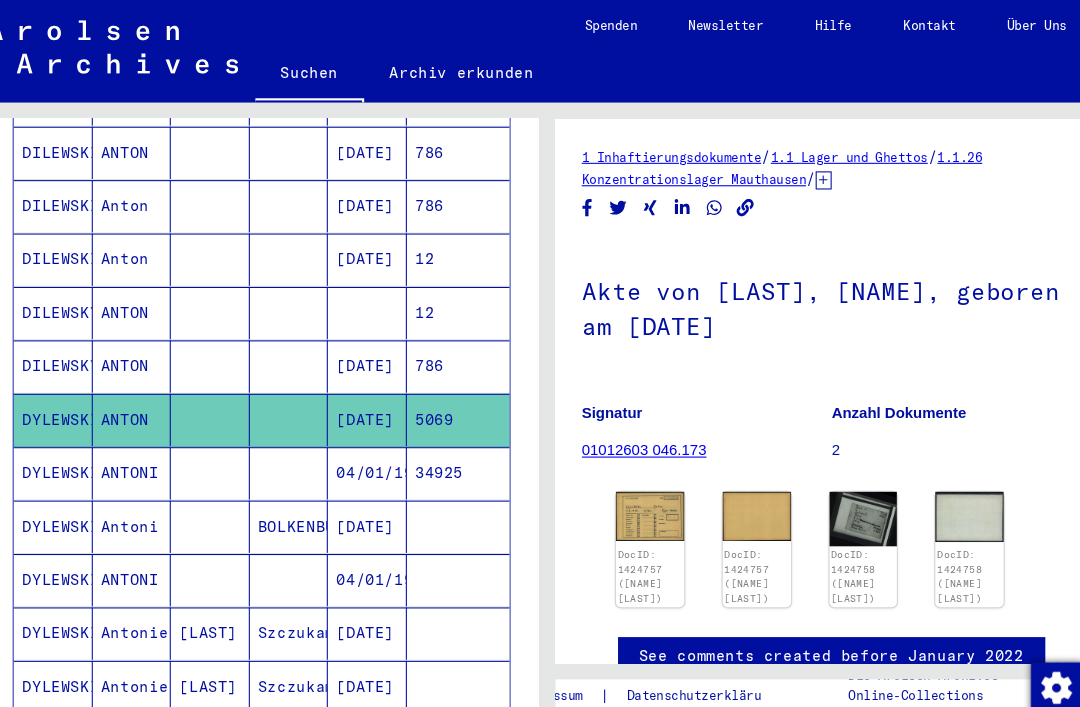 click on "786" at bounding box center (457, 393) 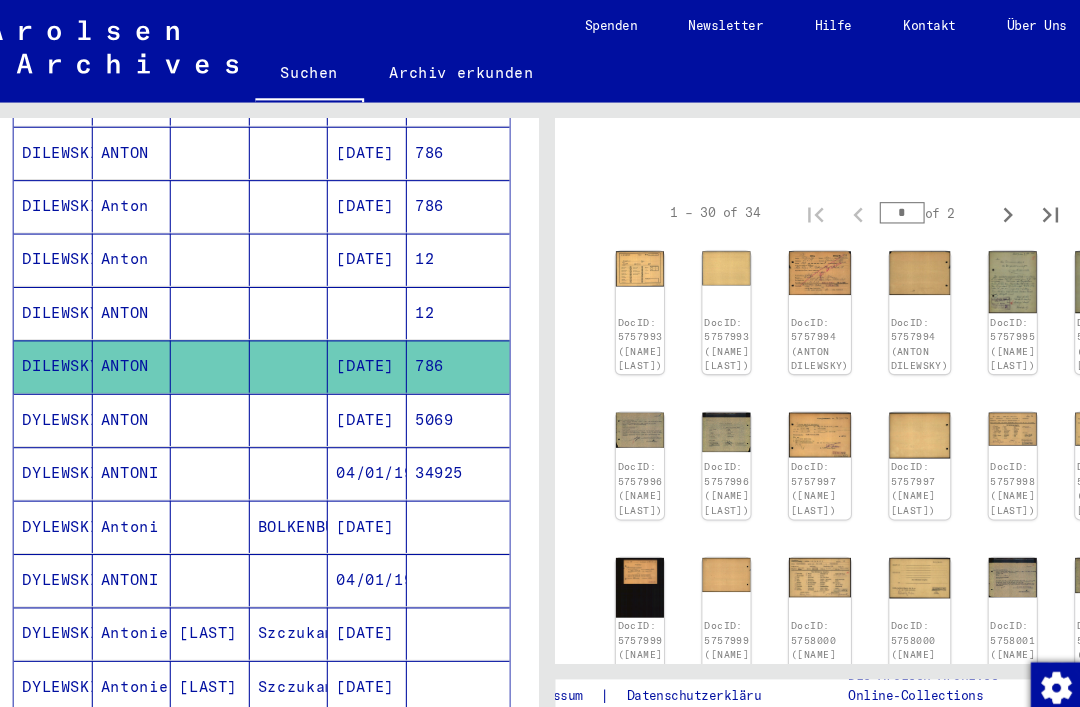 scroll, scrollTop: 173, scrollLeft: 0, axis: vertical 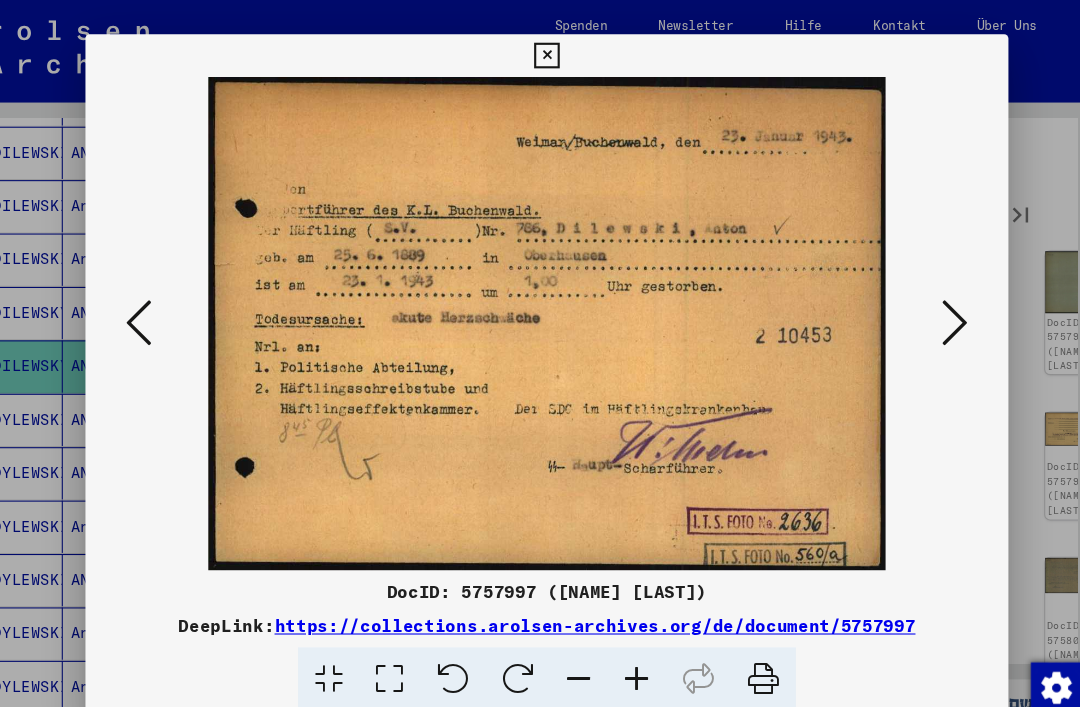 click at bounding box center [922, 303] 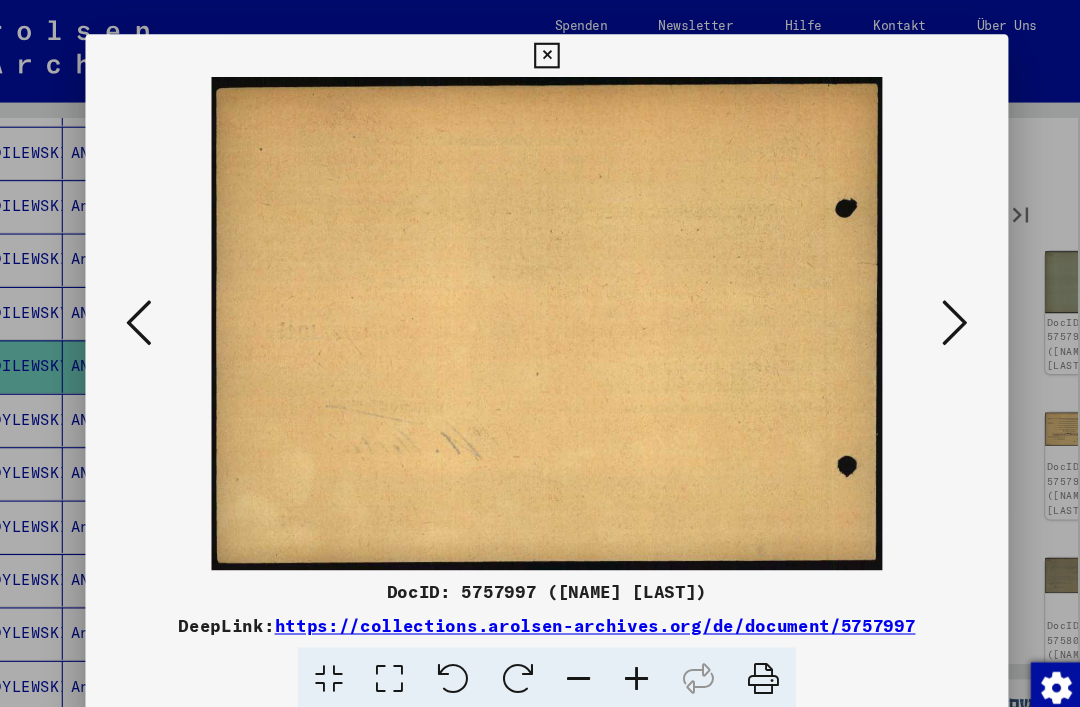 click at bounding box center (922, 302) 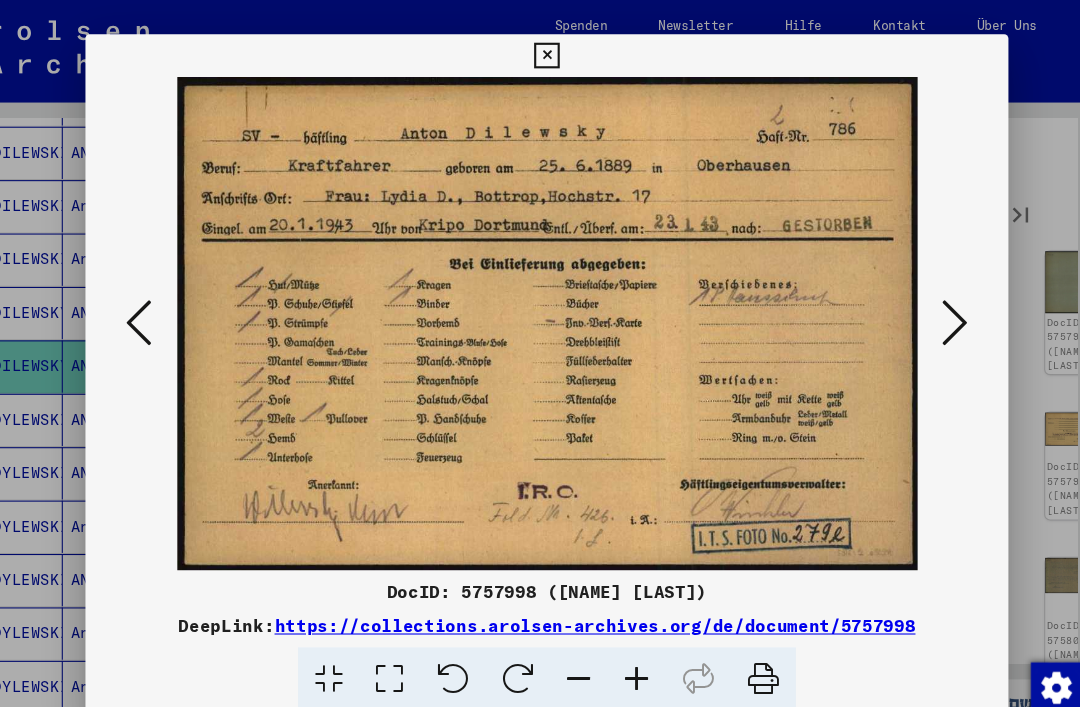 click at bounding box center [922, 302] 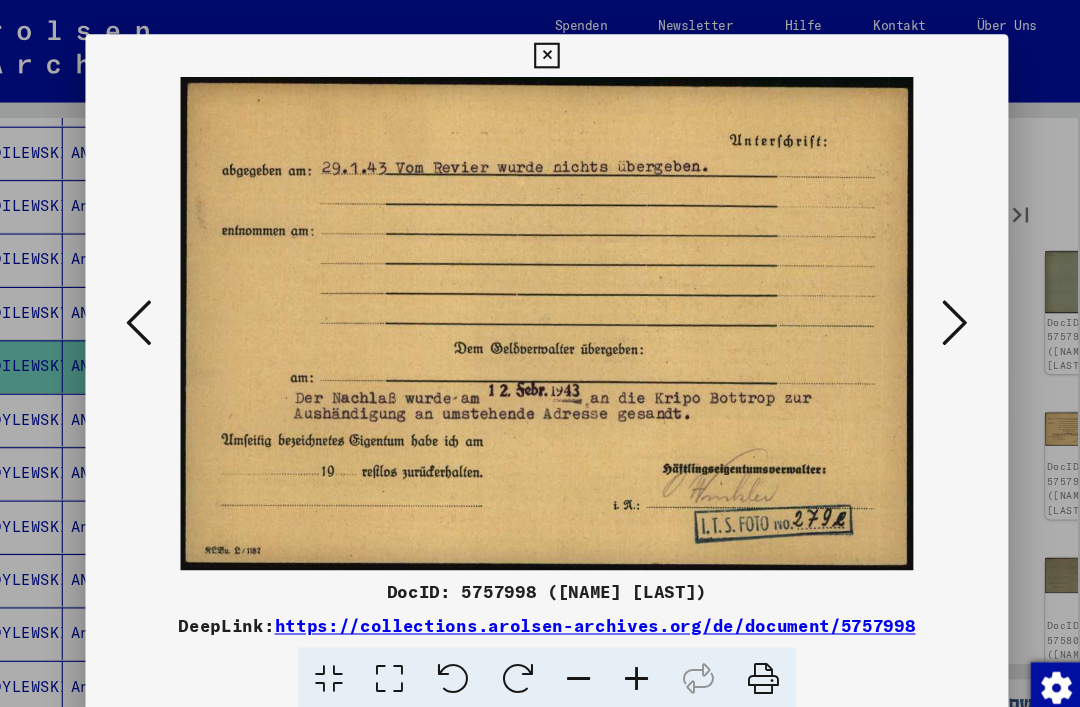 click at bounding box center (922, 302) 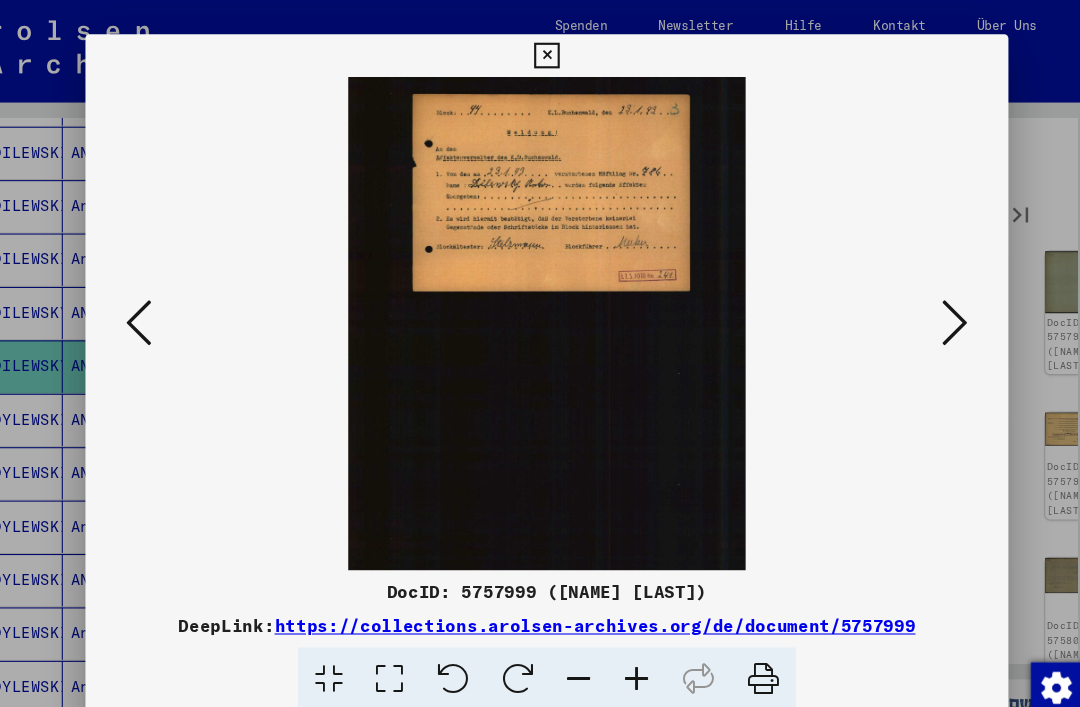 click at bounding box center [922, 302] 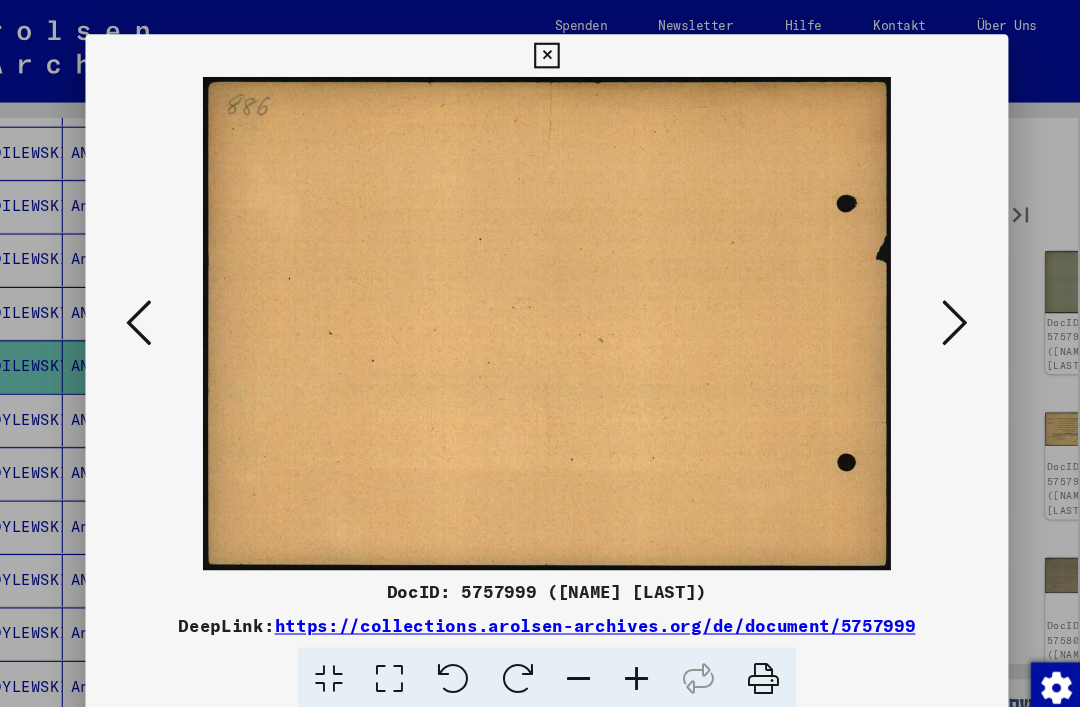 click at bounding box center [922, 302] 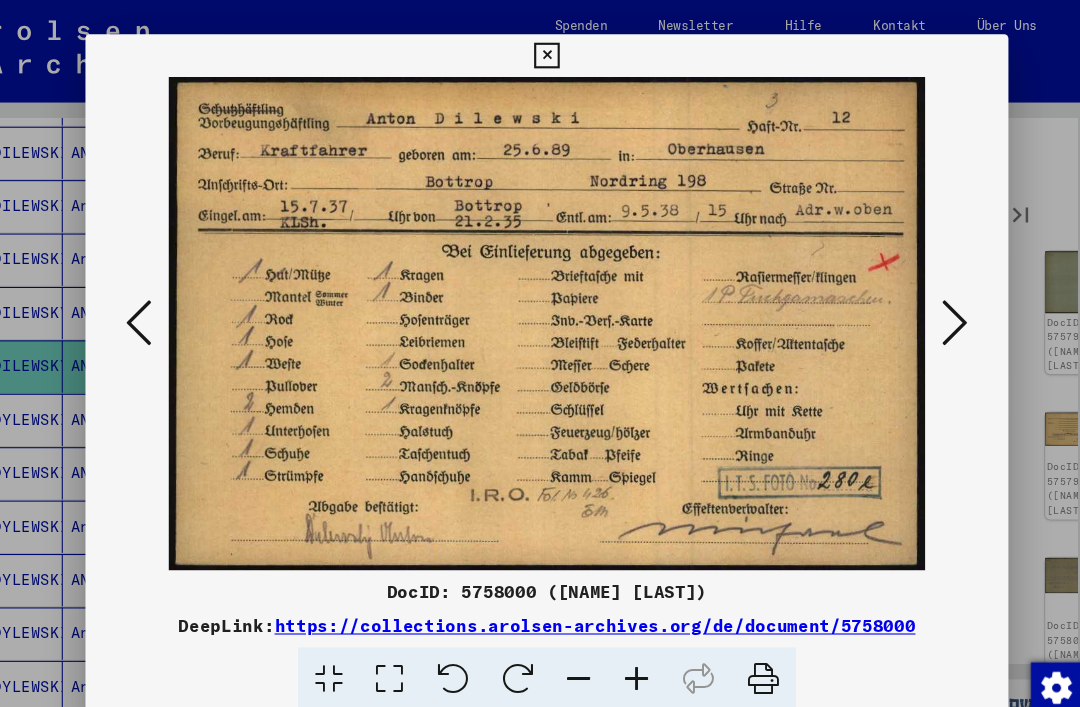 click at bounding box center (922, 302) 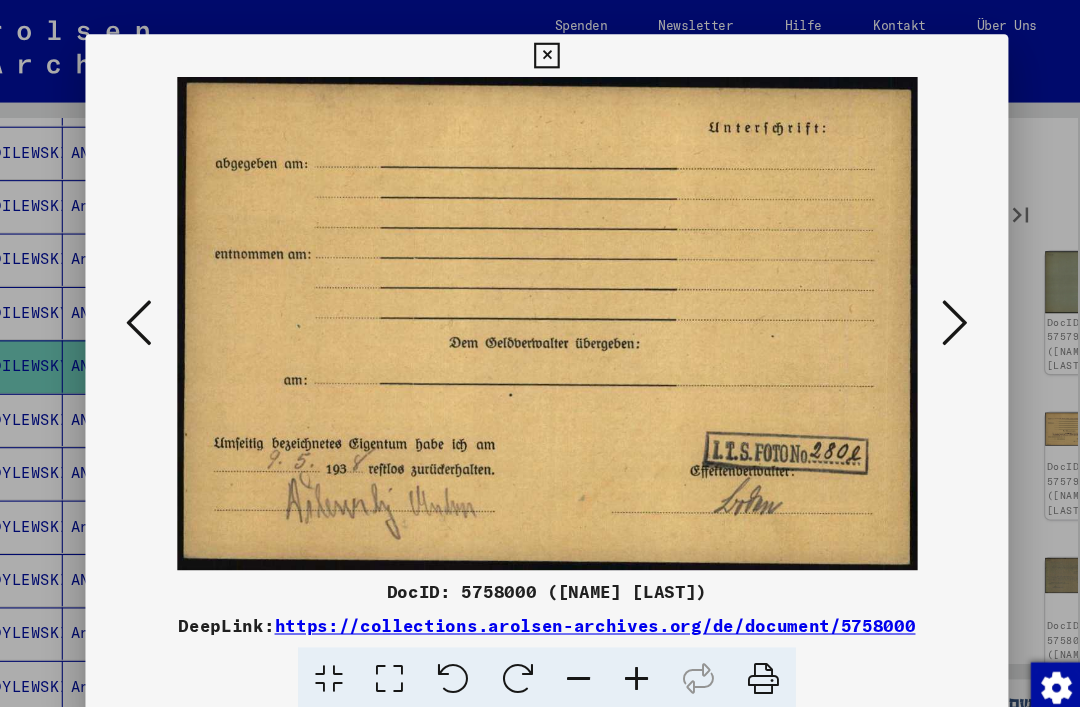 click at bounding box center [922, 302] 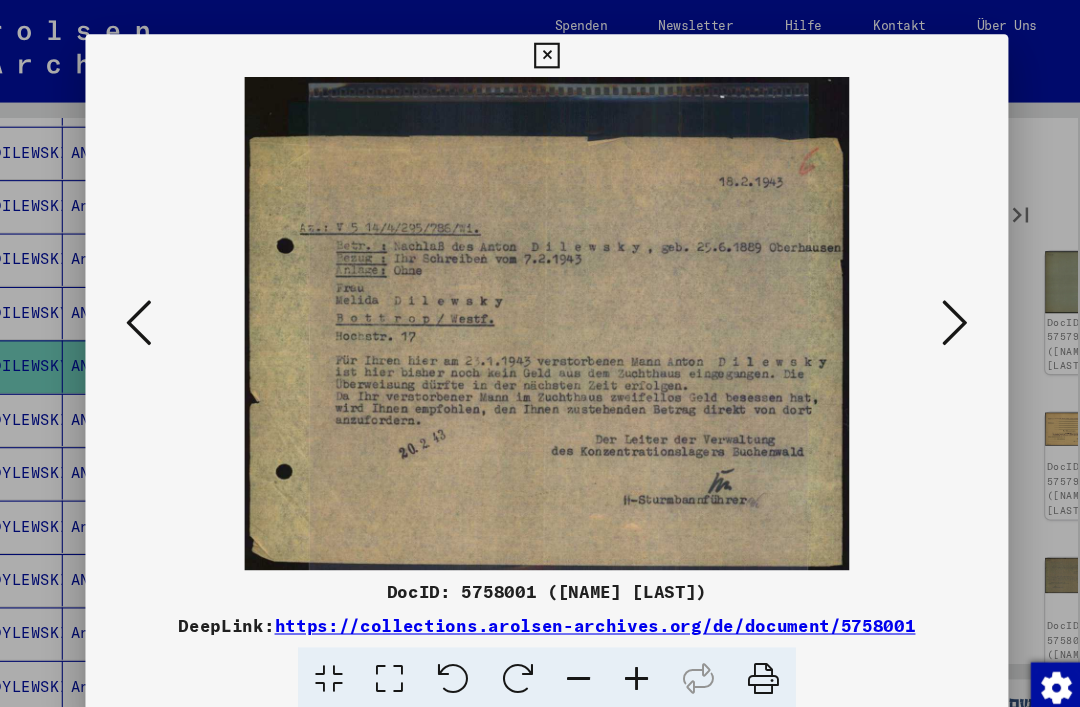 click at bounding box center [922, 302] 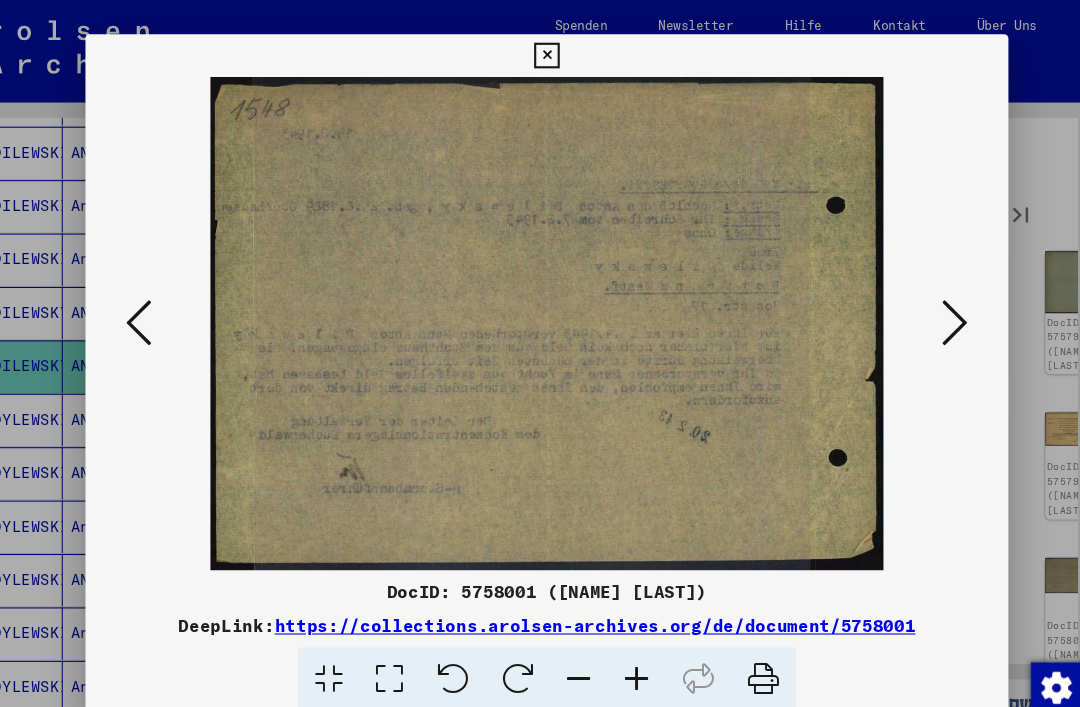 click at bounding box center [922, 302] 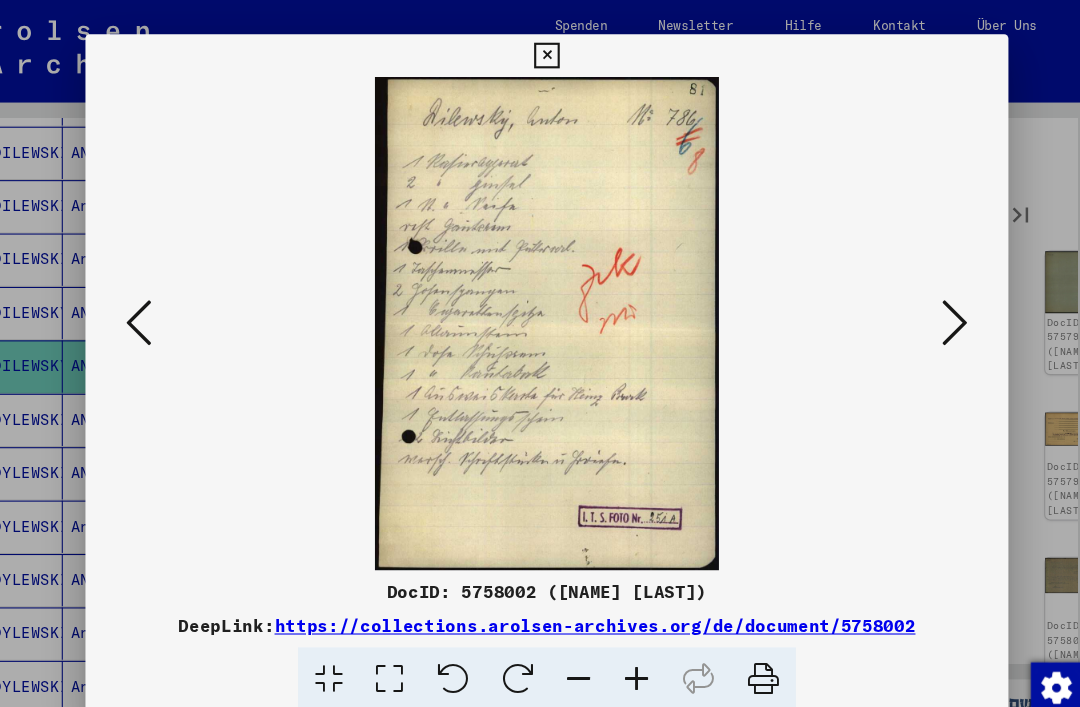 click at bounding box center [922, 302] 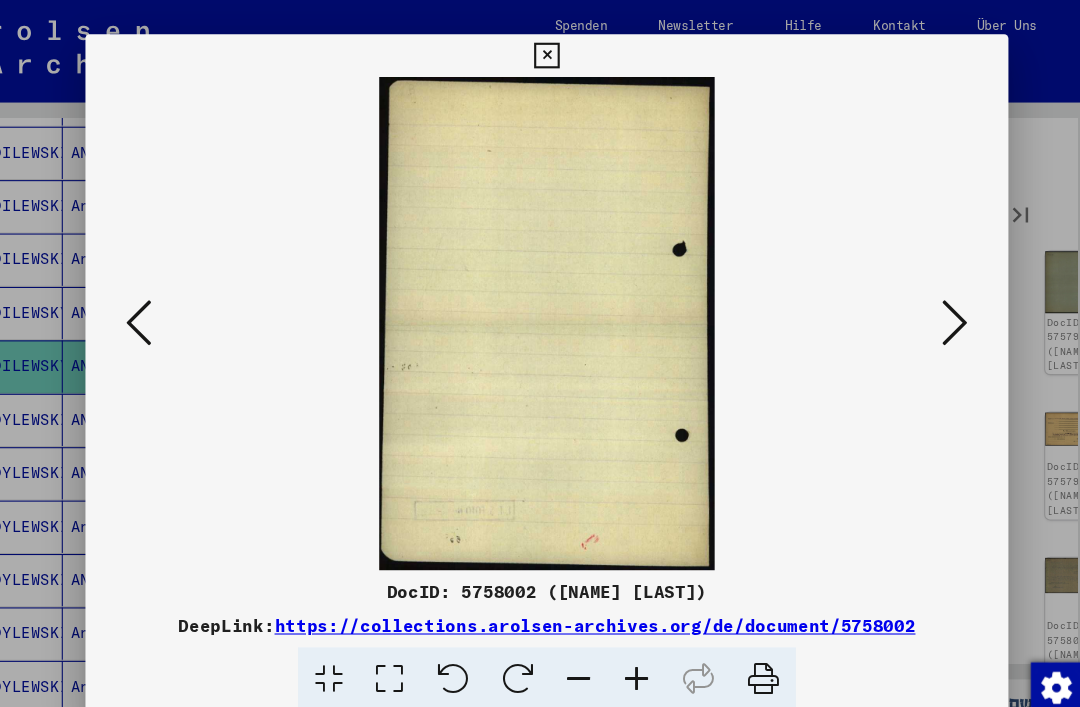 click at bounding box center [922, 302] 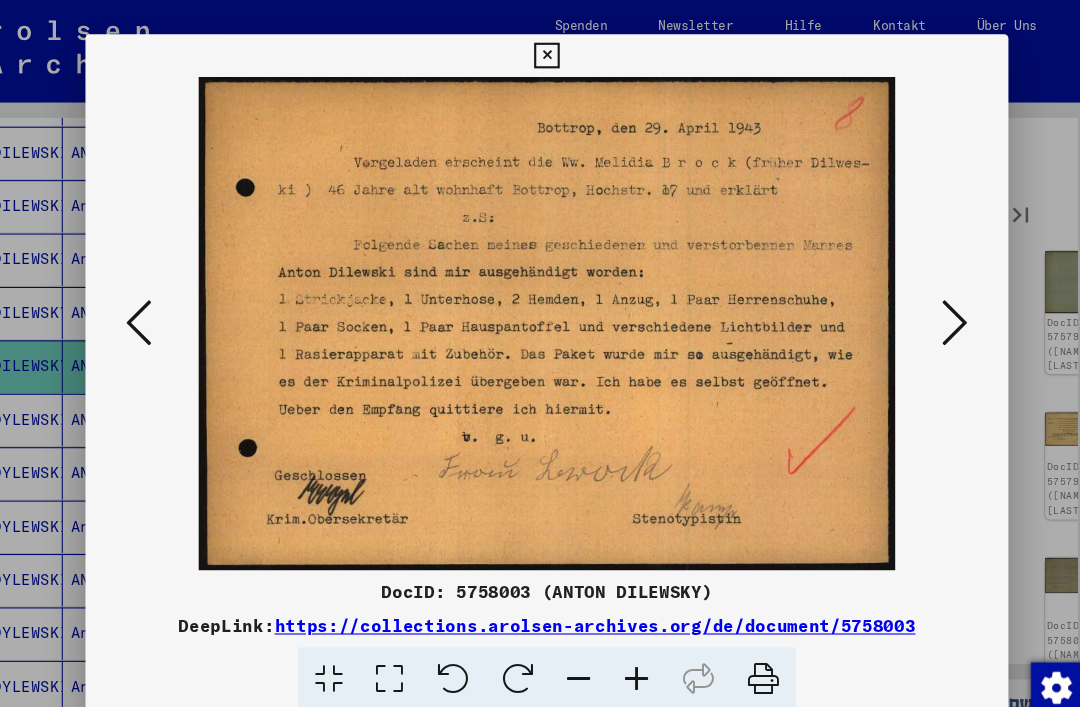 click at bounding box center [922, 302] 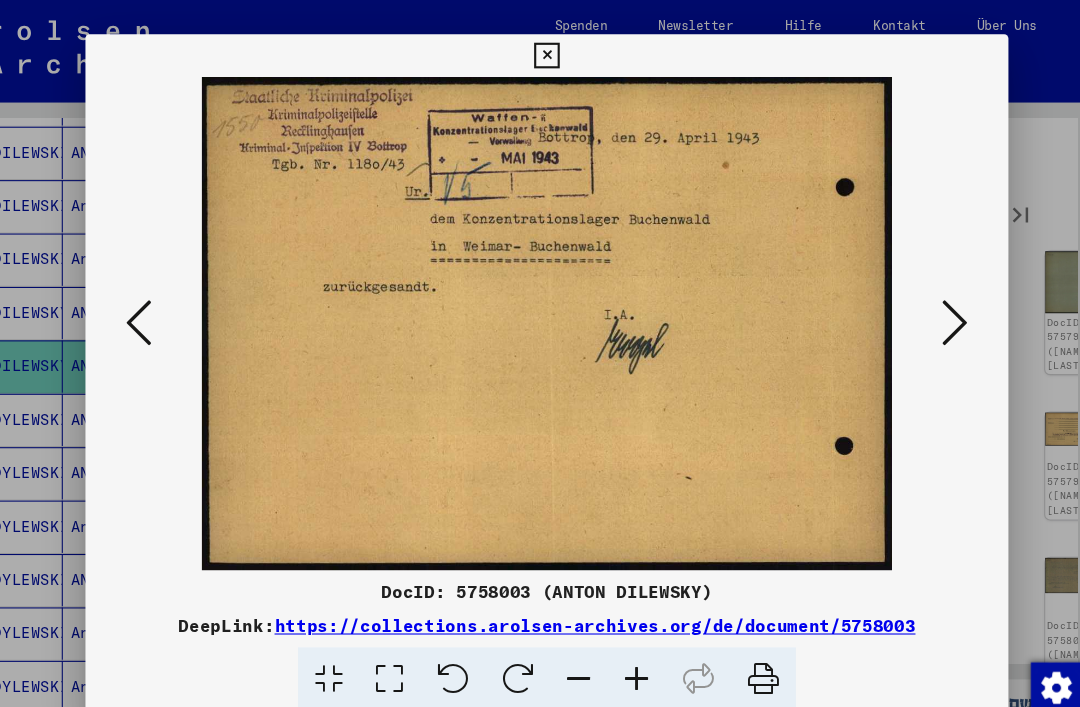 click at bounding box center (922, 302) 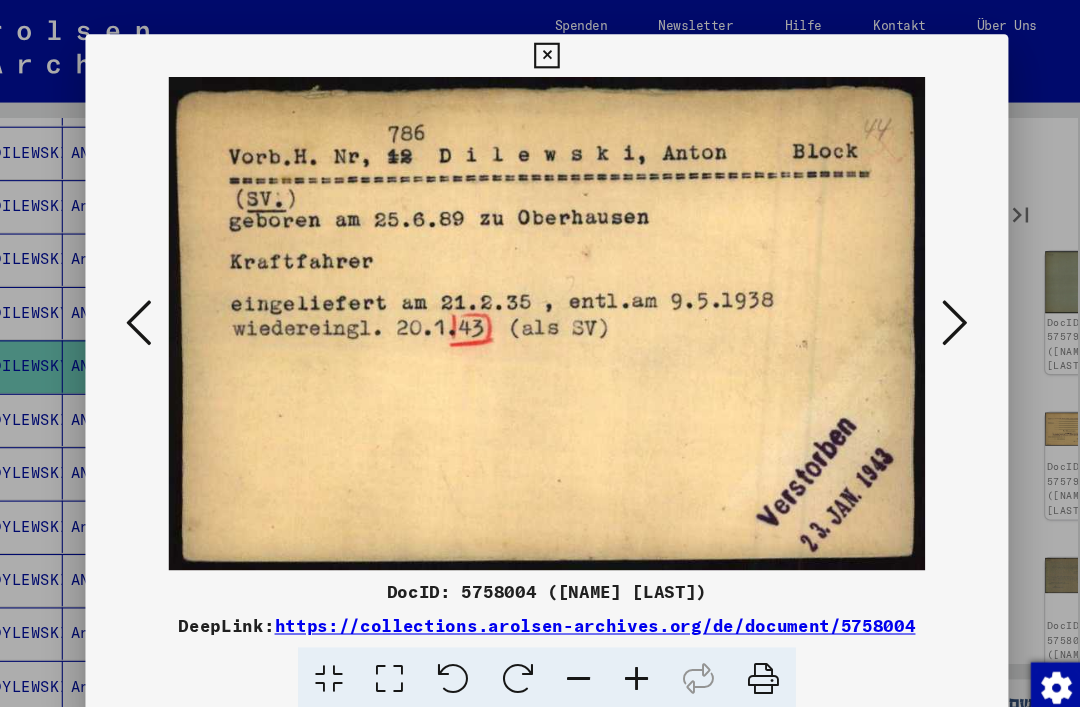 click at bounding box center [922, 302] 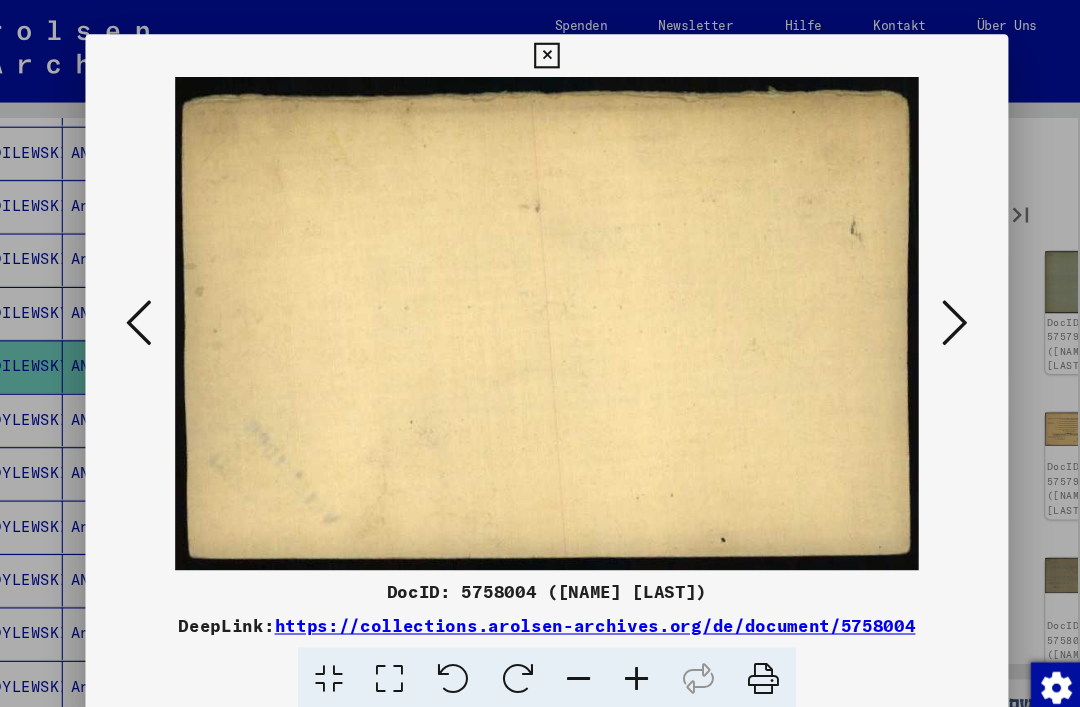 click at bounding box center (922, 302) 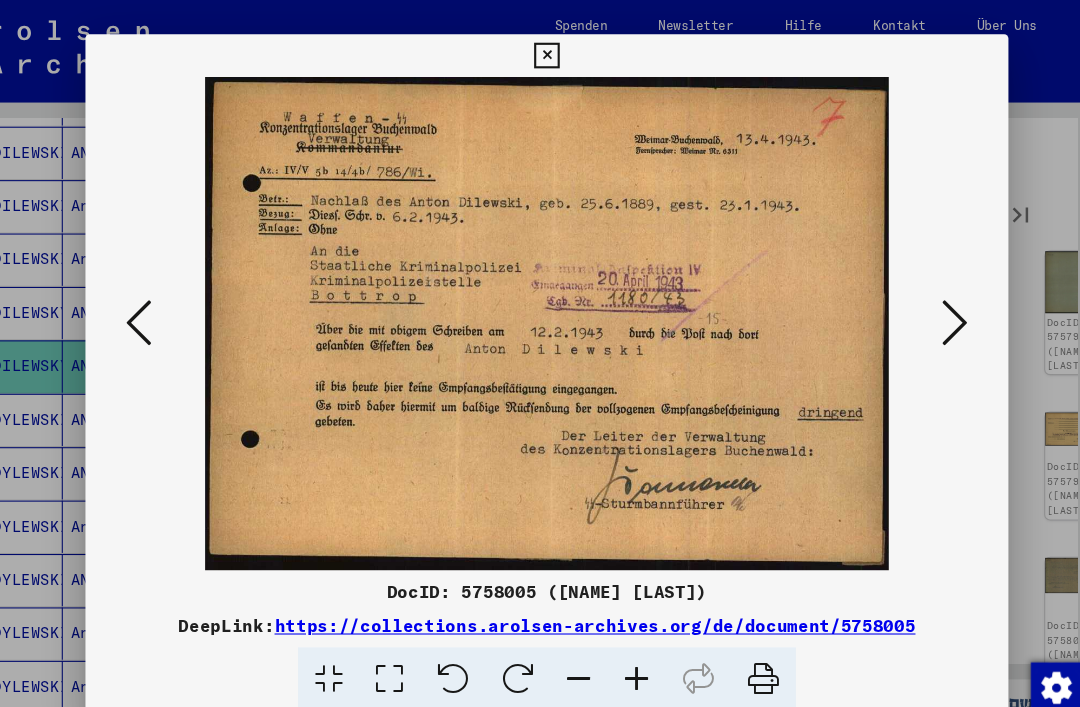 click at bounding box center (922, 302) 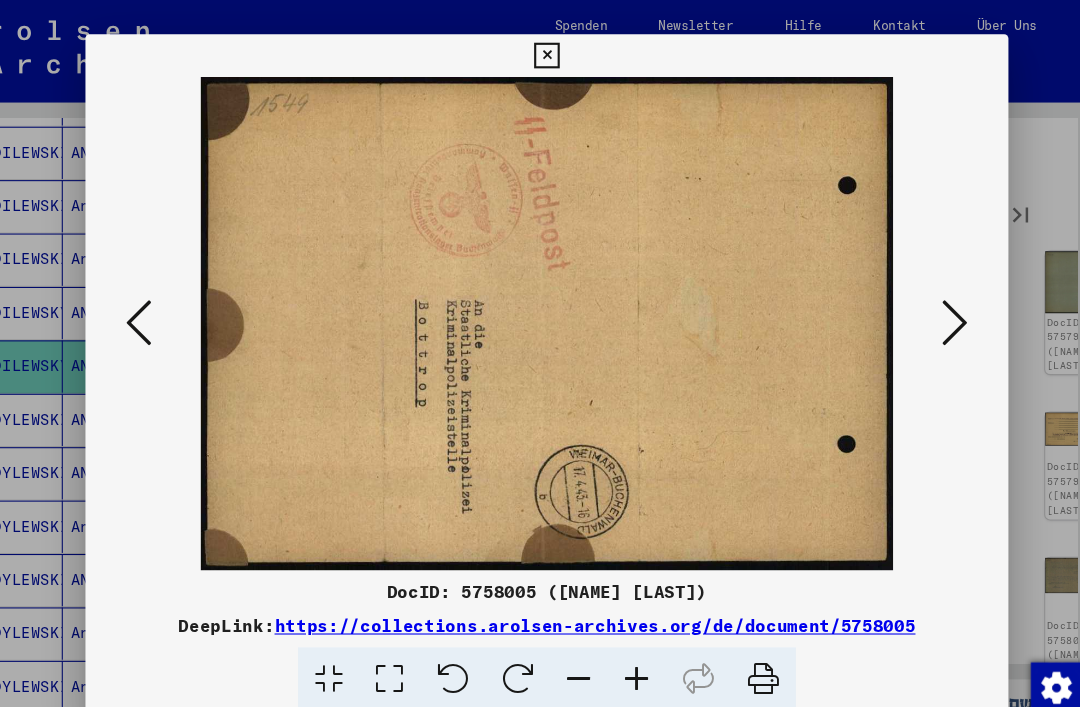 click at bounding box center [922, 302] 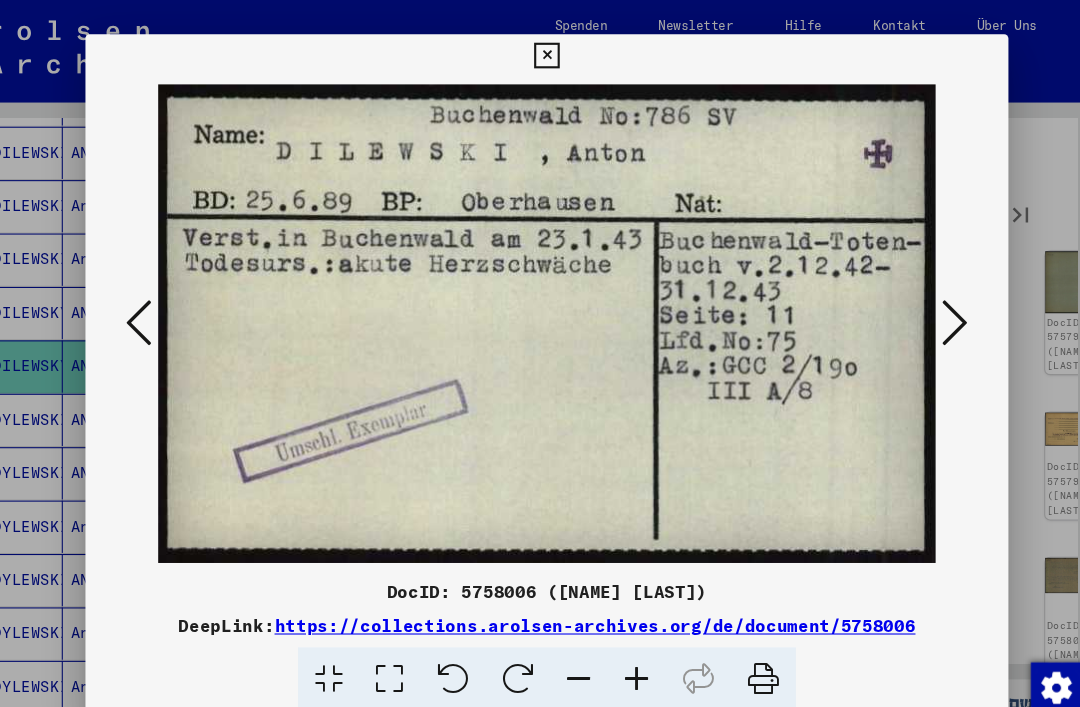 click at bounding box center [922, 302] 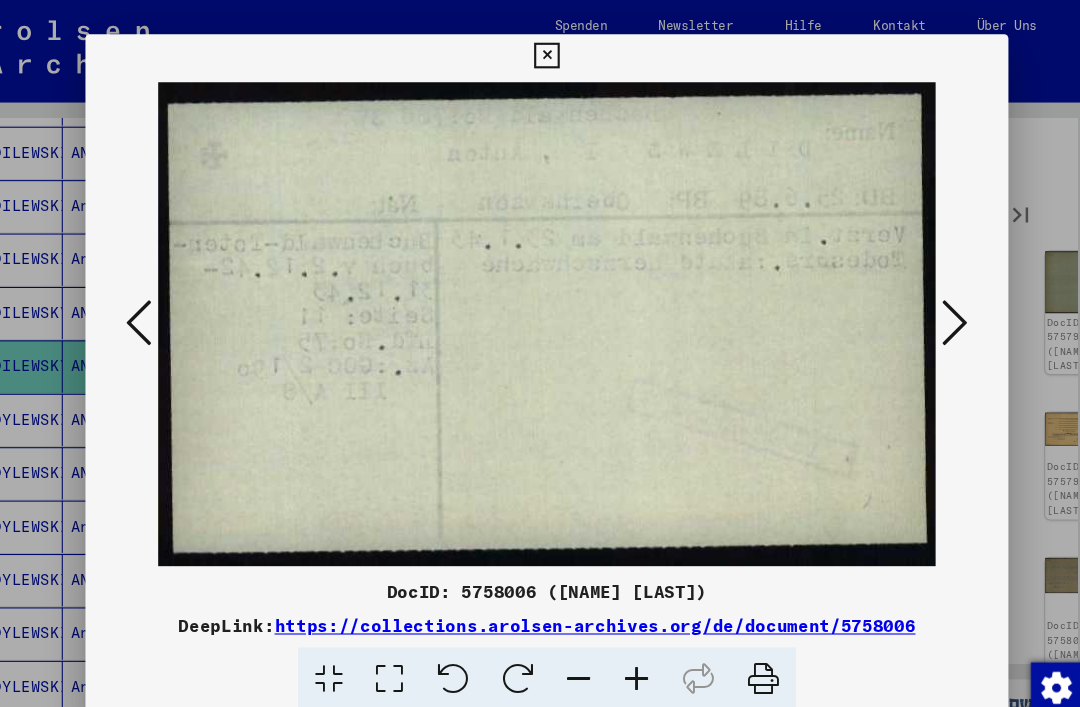 click at bounding box center [922, 302] 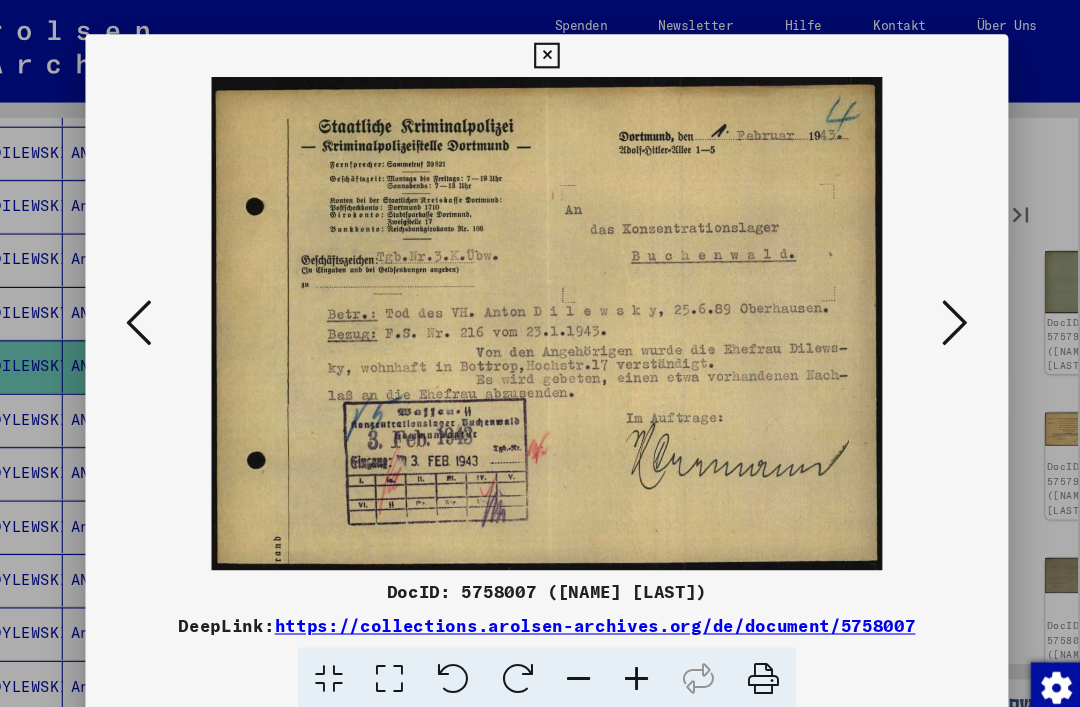click at bounding box center (922, 302) 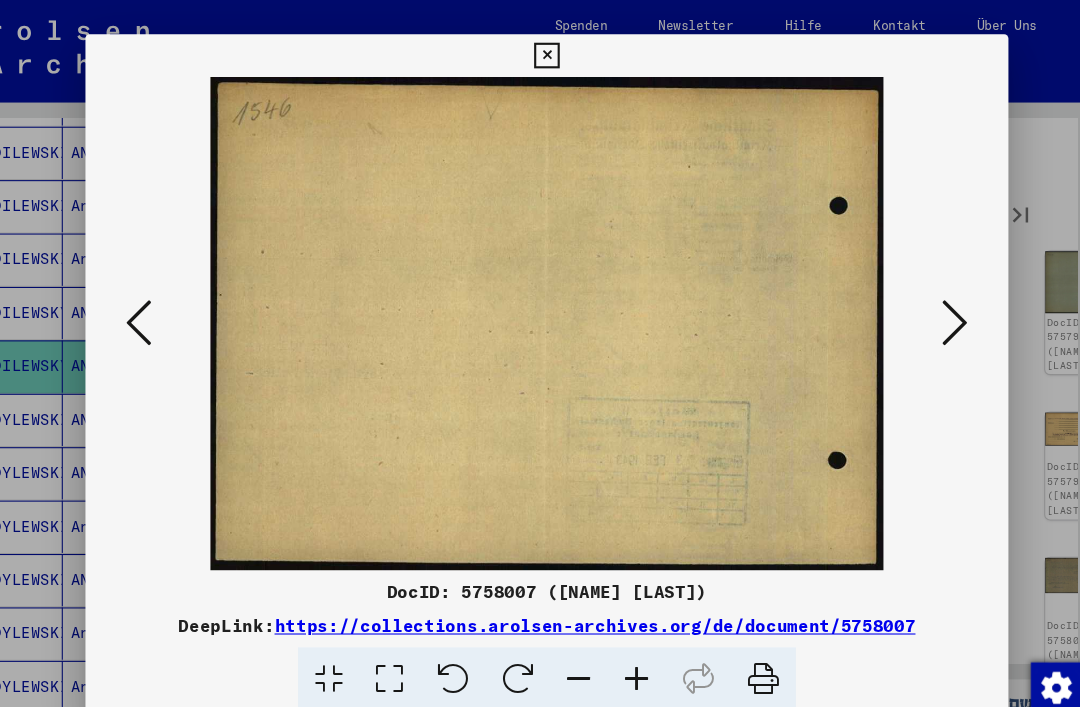 click at bounding box center [922, 302] 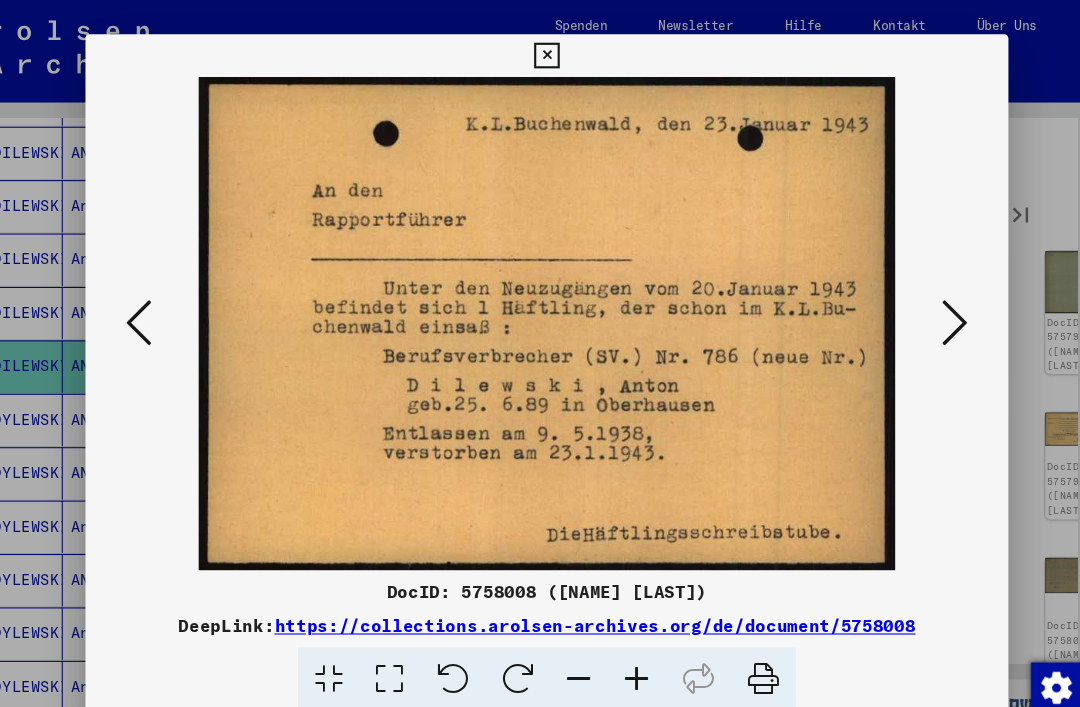 click at bounding box center (922, 302) 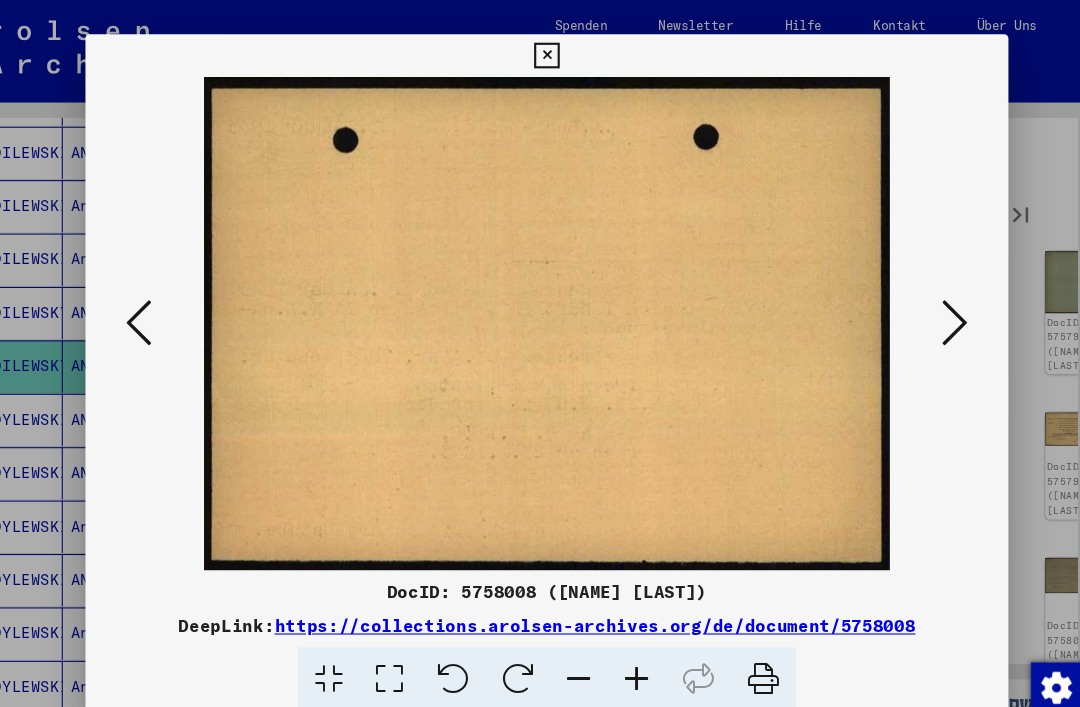 click at bounding box center [922, 302] 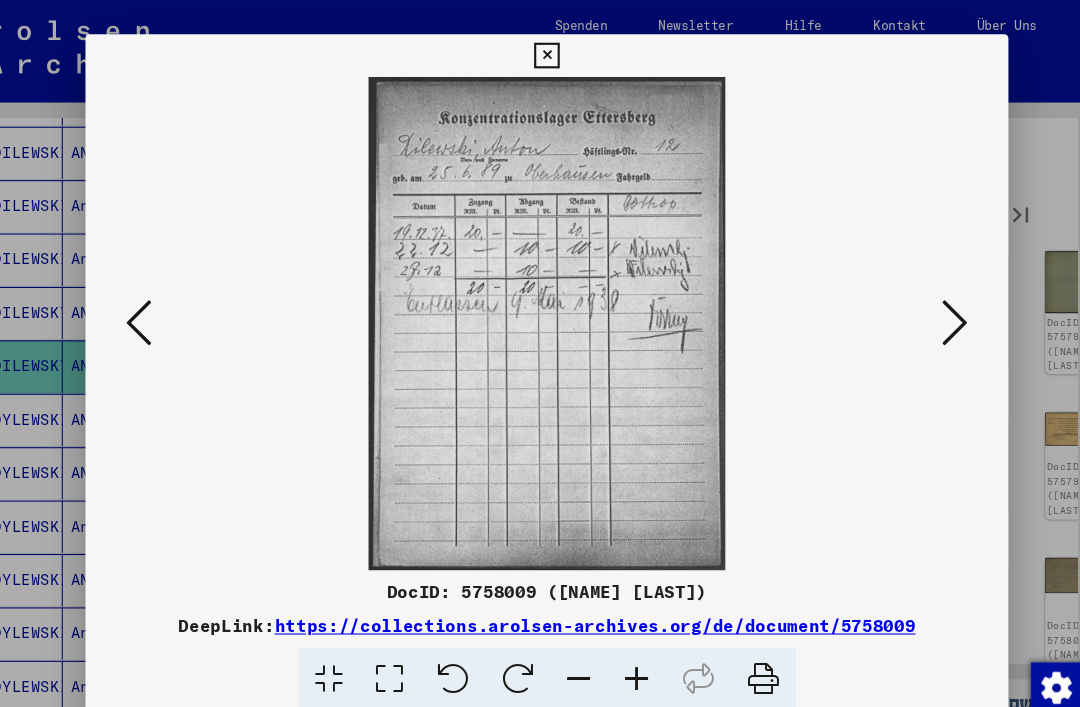 click at bounding box center (922, 302) 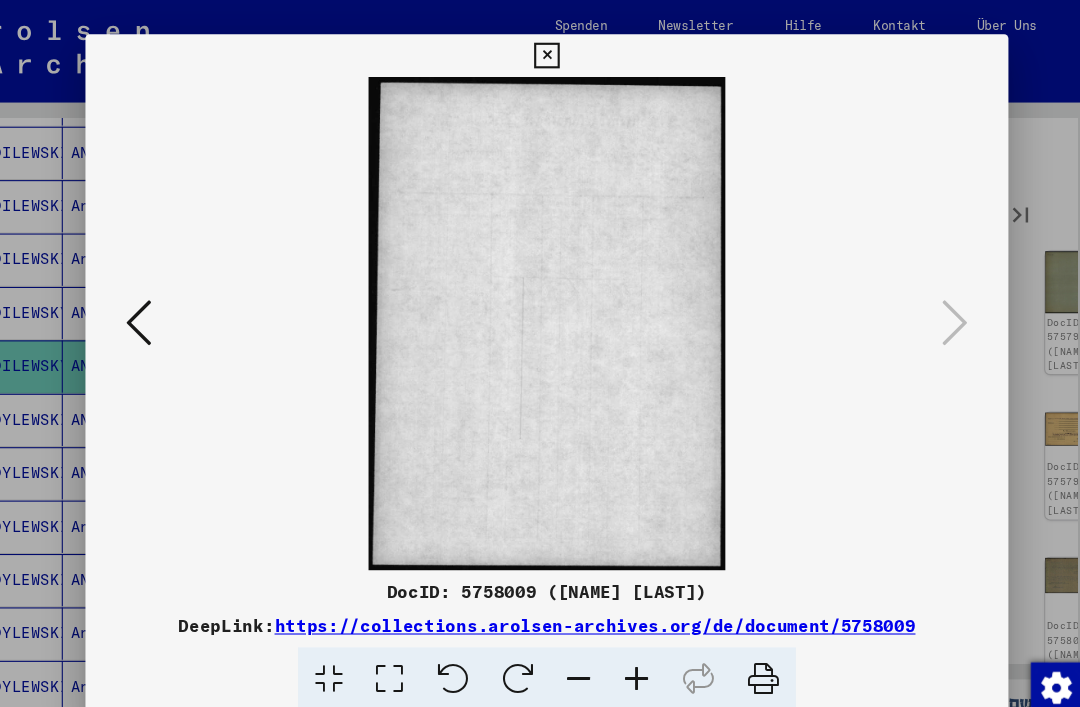 click at bounding box center (539, 52) 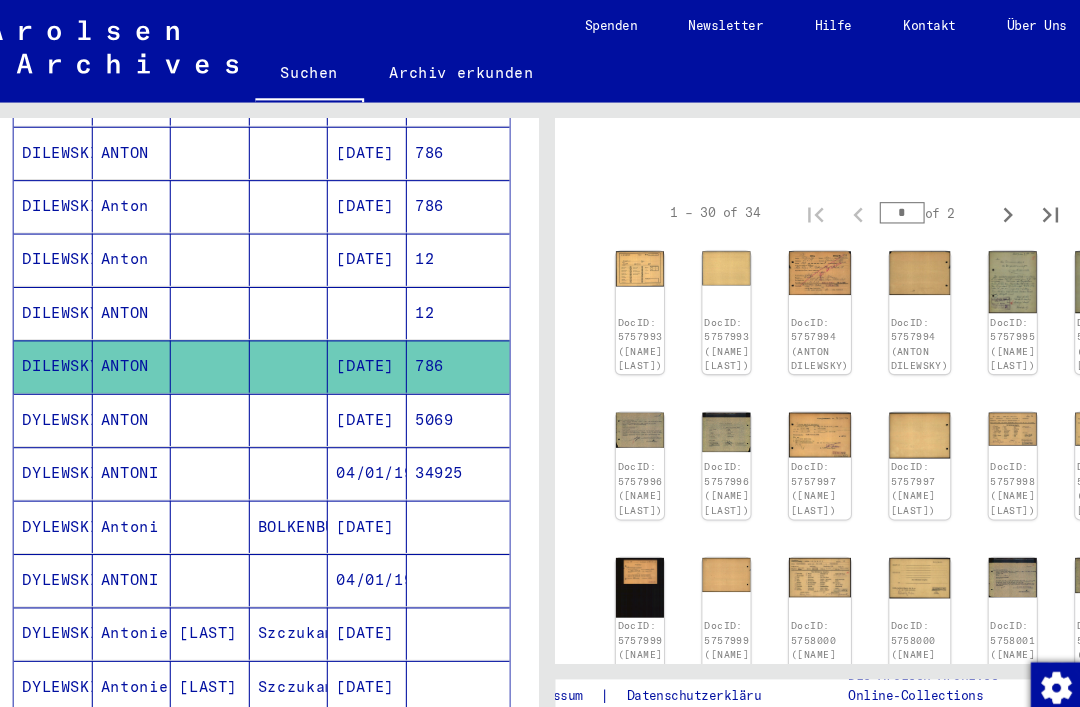 click on "5069" at bounding box center (457, 443) 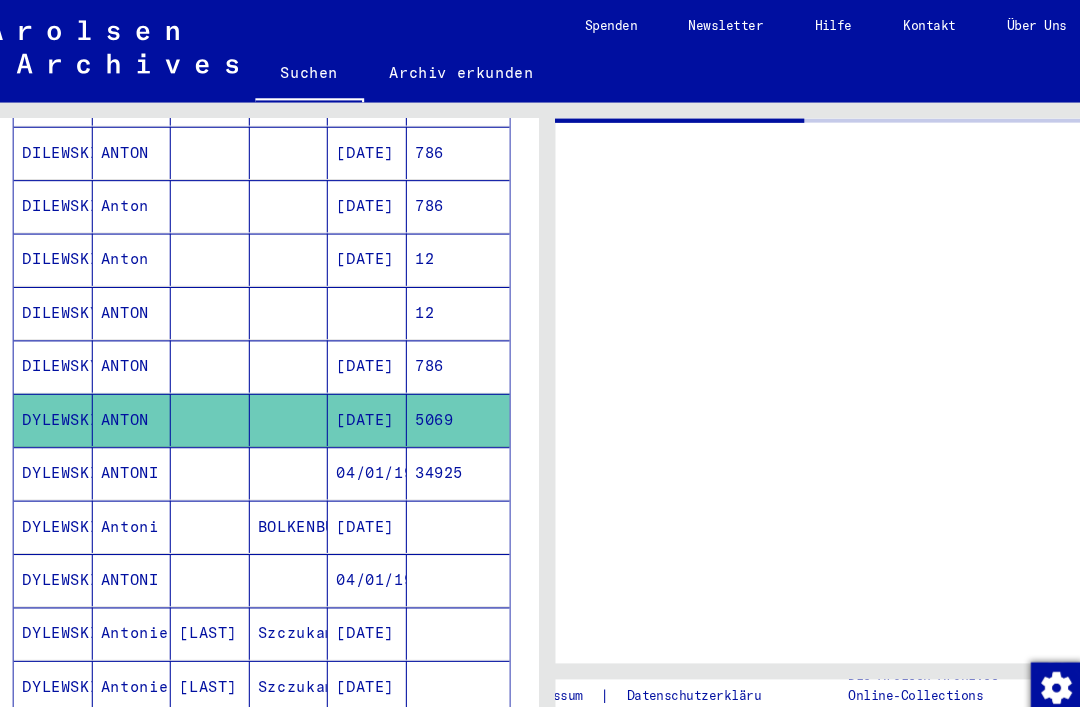 scroll, scrollTop: 0, scrollLeft: 0, axis: both 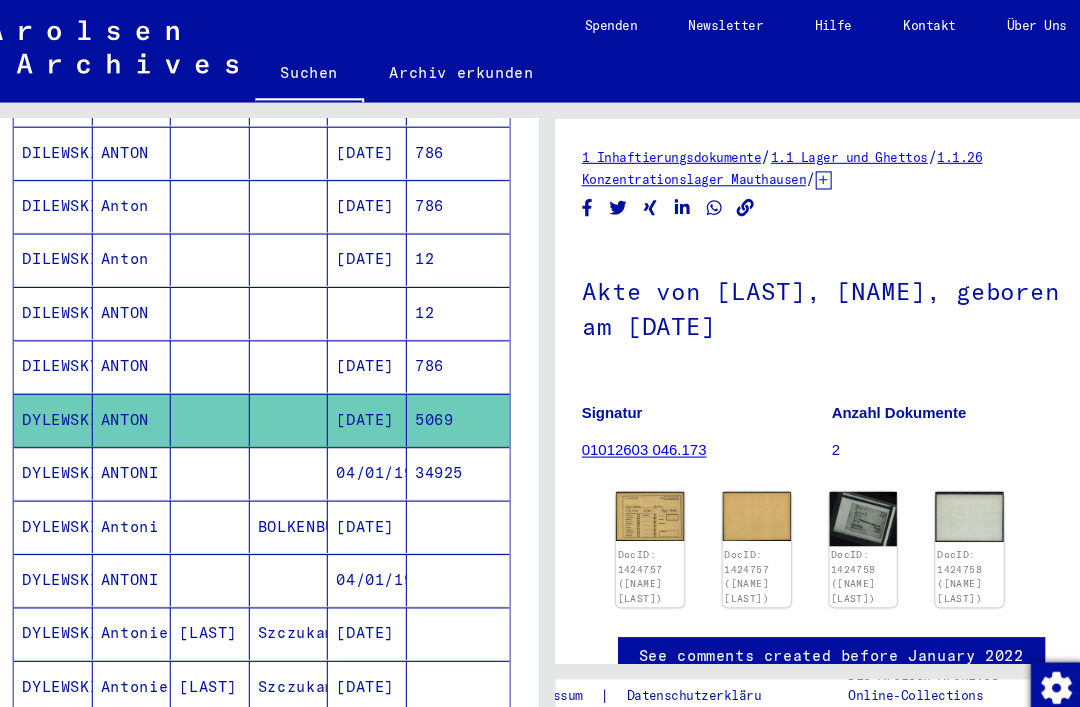 click 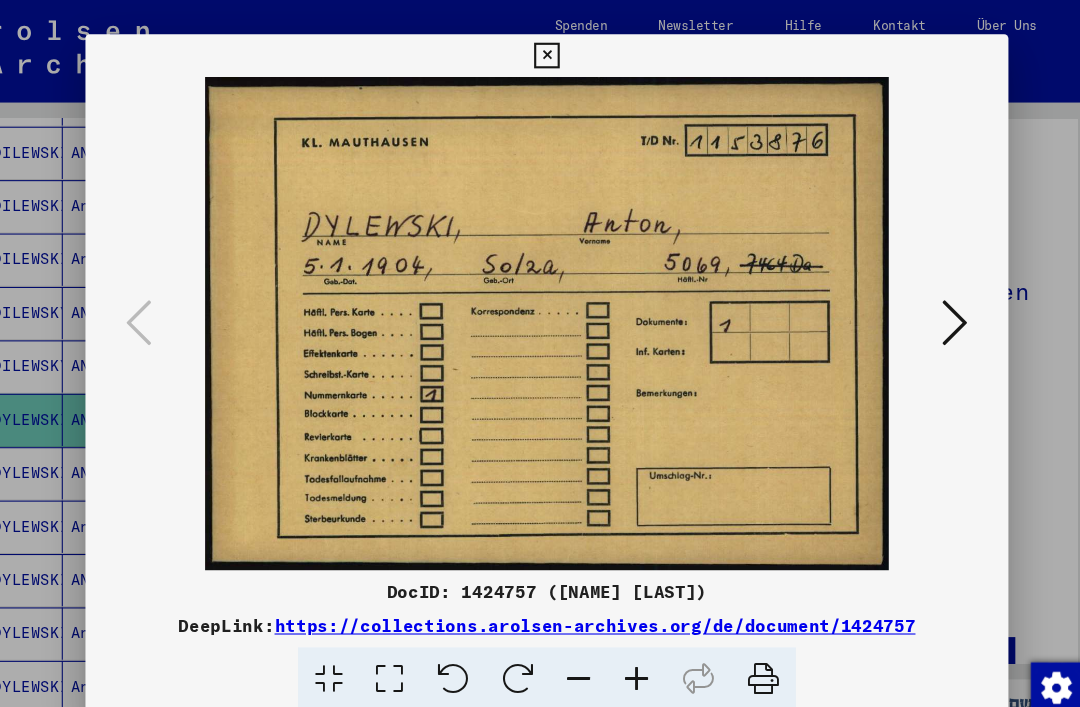 click at bounding box center (922, 302) 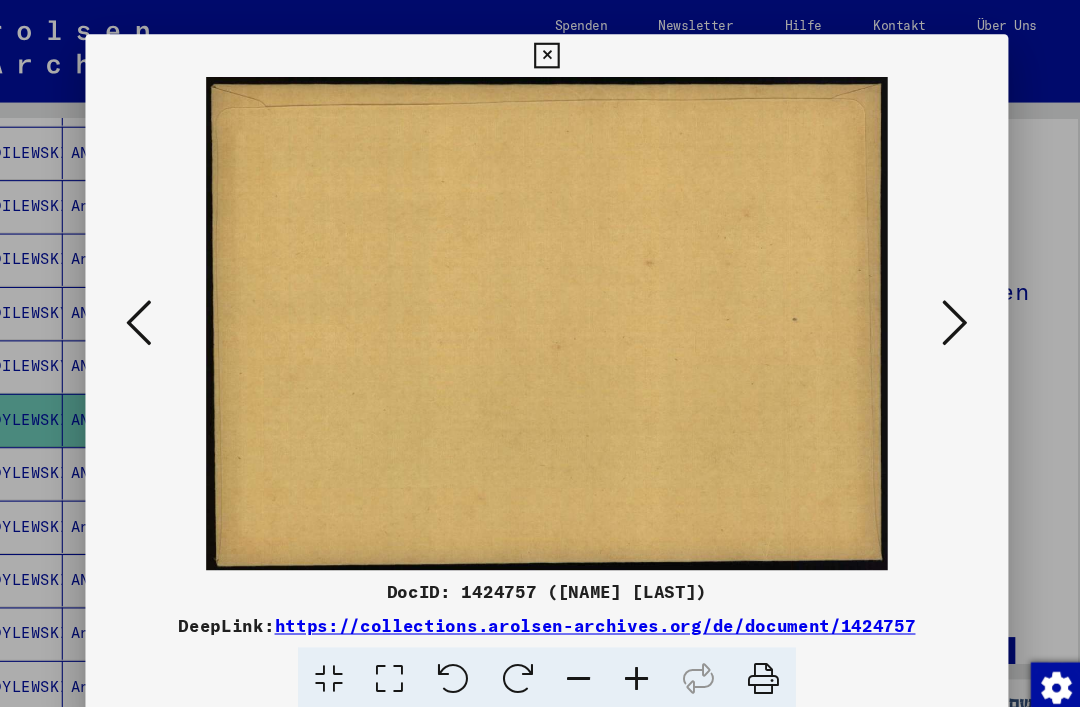 click at bounding box center [922, 302] 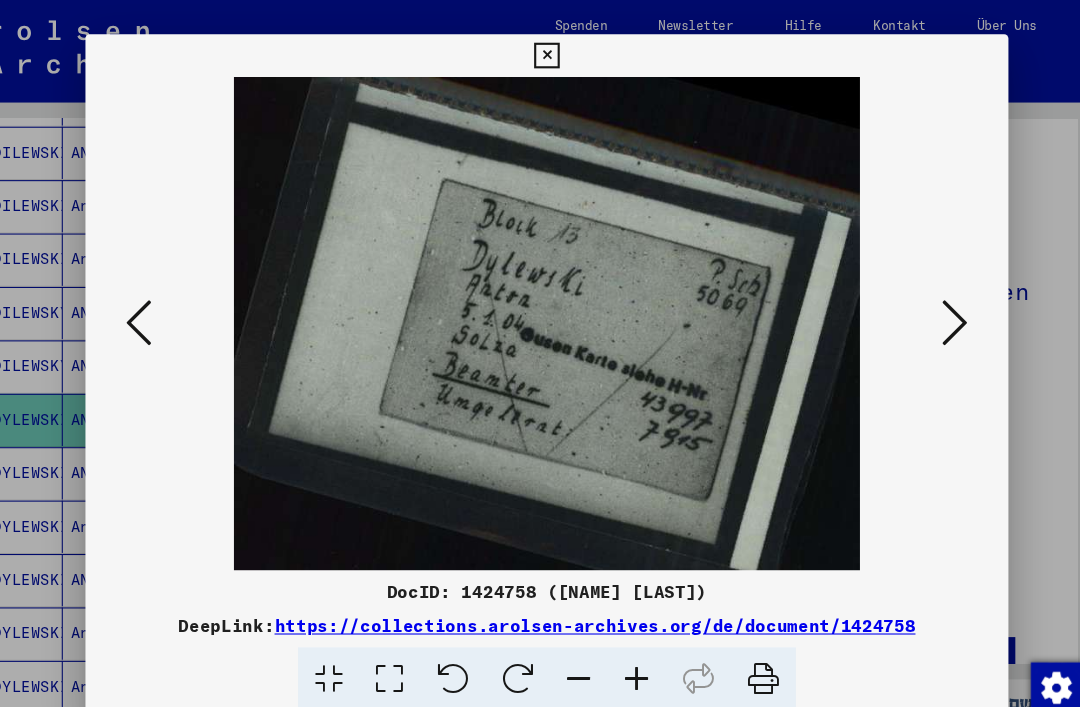 click at bounding box center [922, 302] 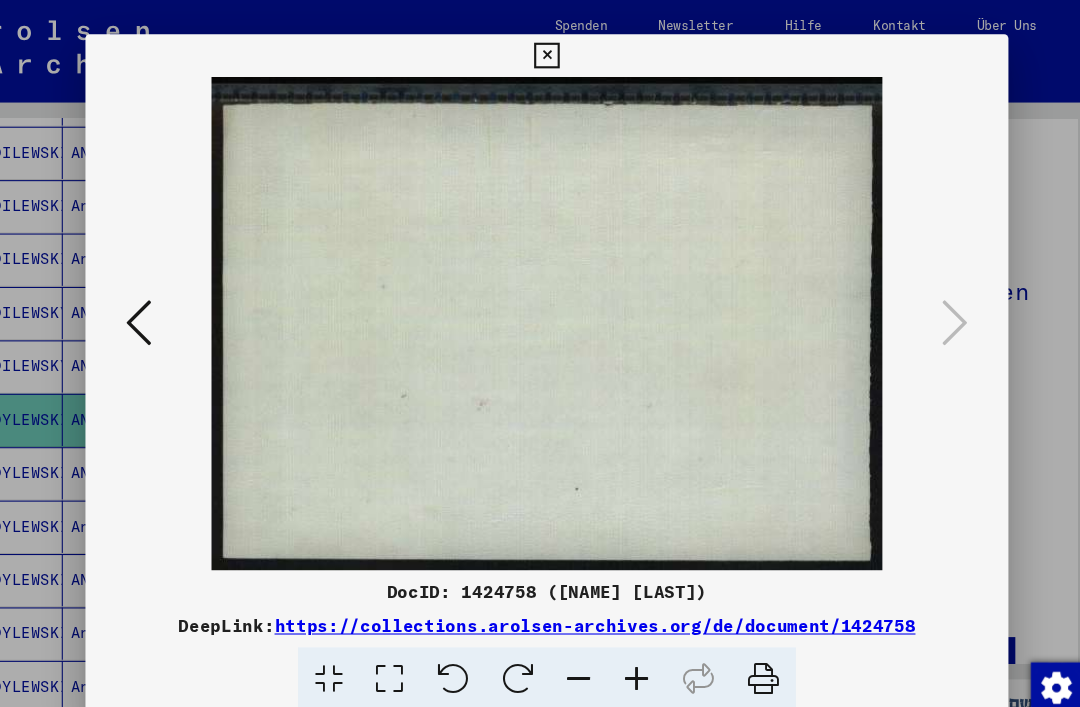 click at bounding box center (539, 52) 